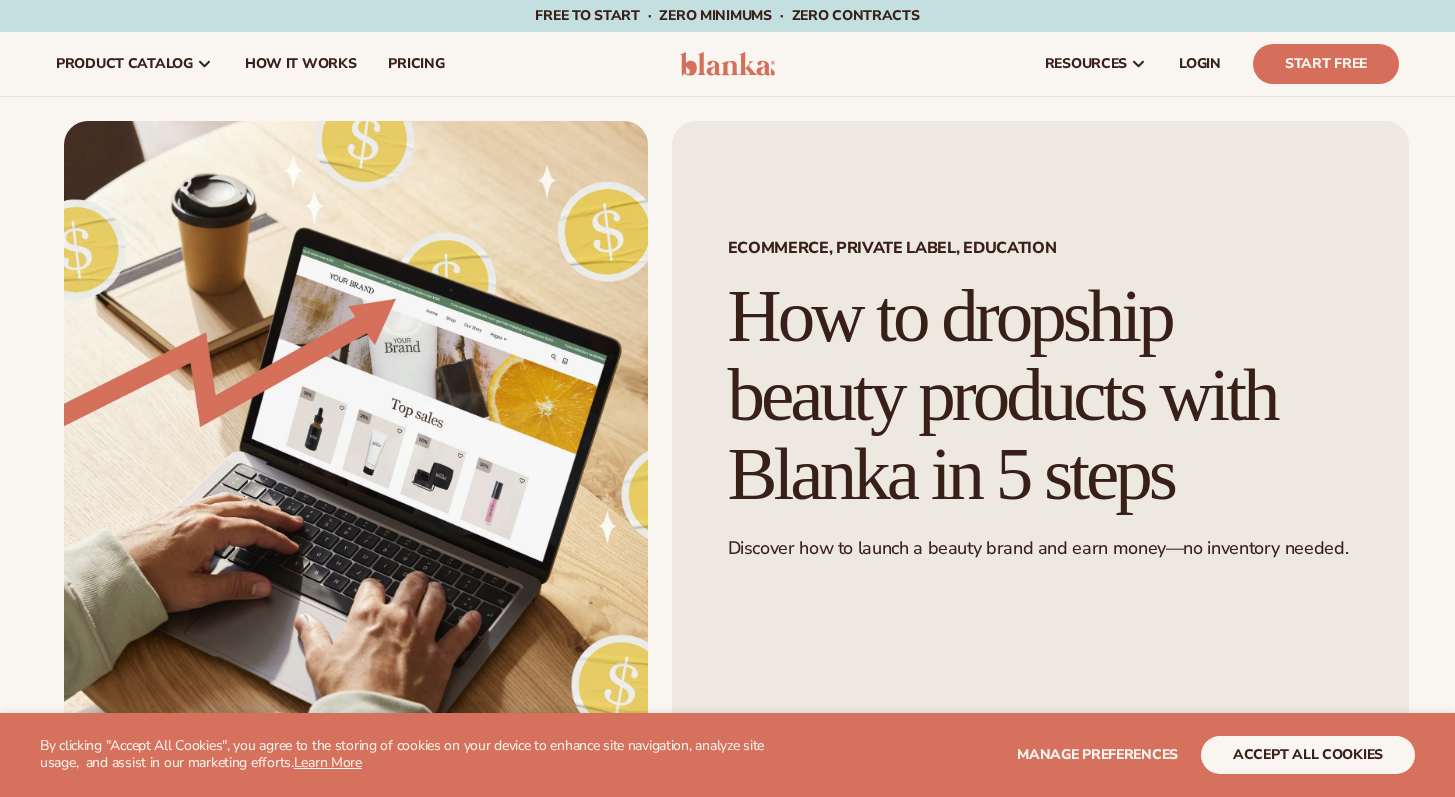 scroll, scrollTop: 0, scrollLeft: 0, axis: both 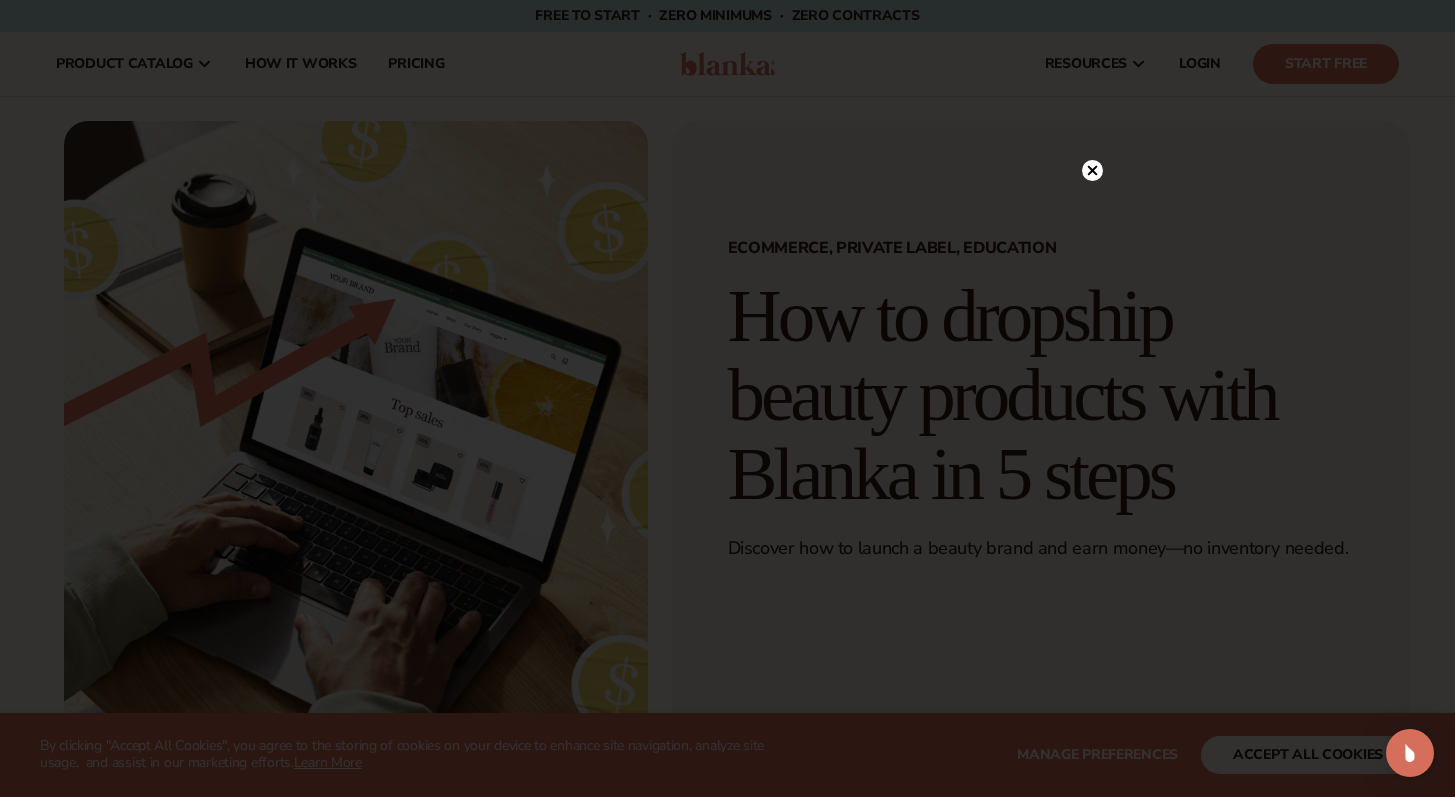 click 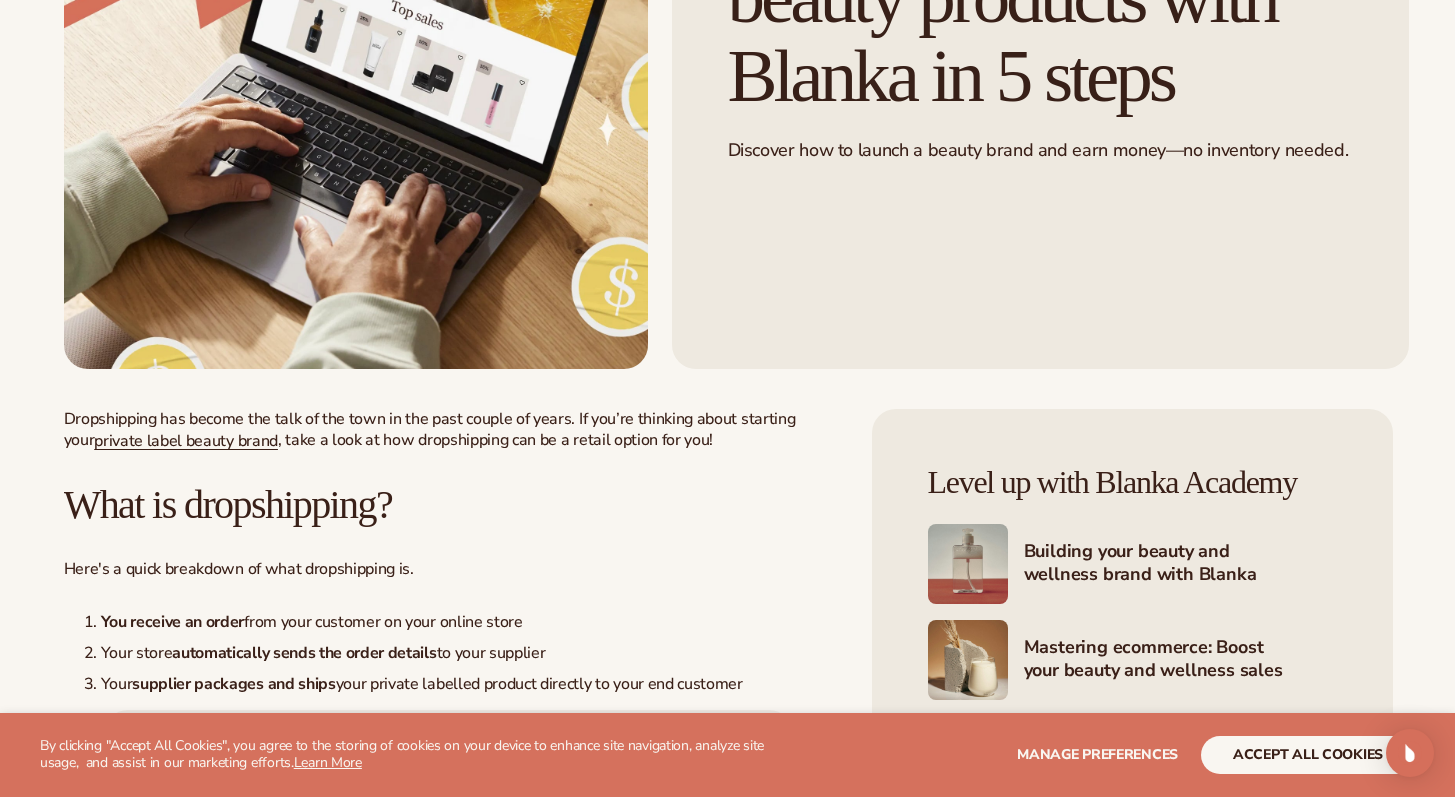 scroll, scrollTop: 1182, scrollLeft: 0, axis: vertical 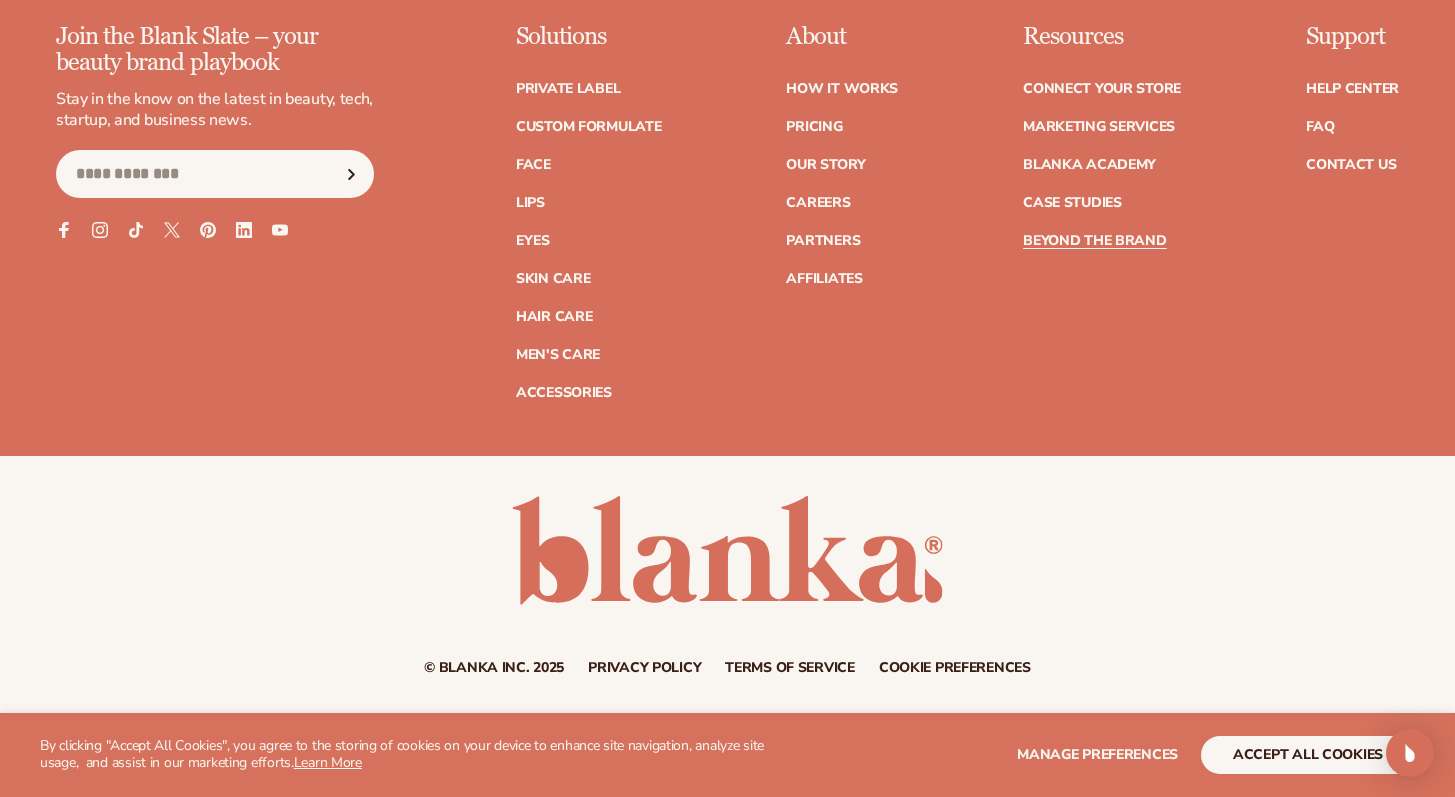 click on "Private label
Custom formulate
Face
Lips
Eyes
Skin Care" at bounding box center [589, 231] 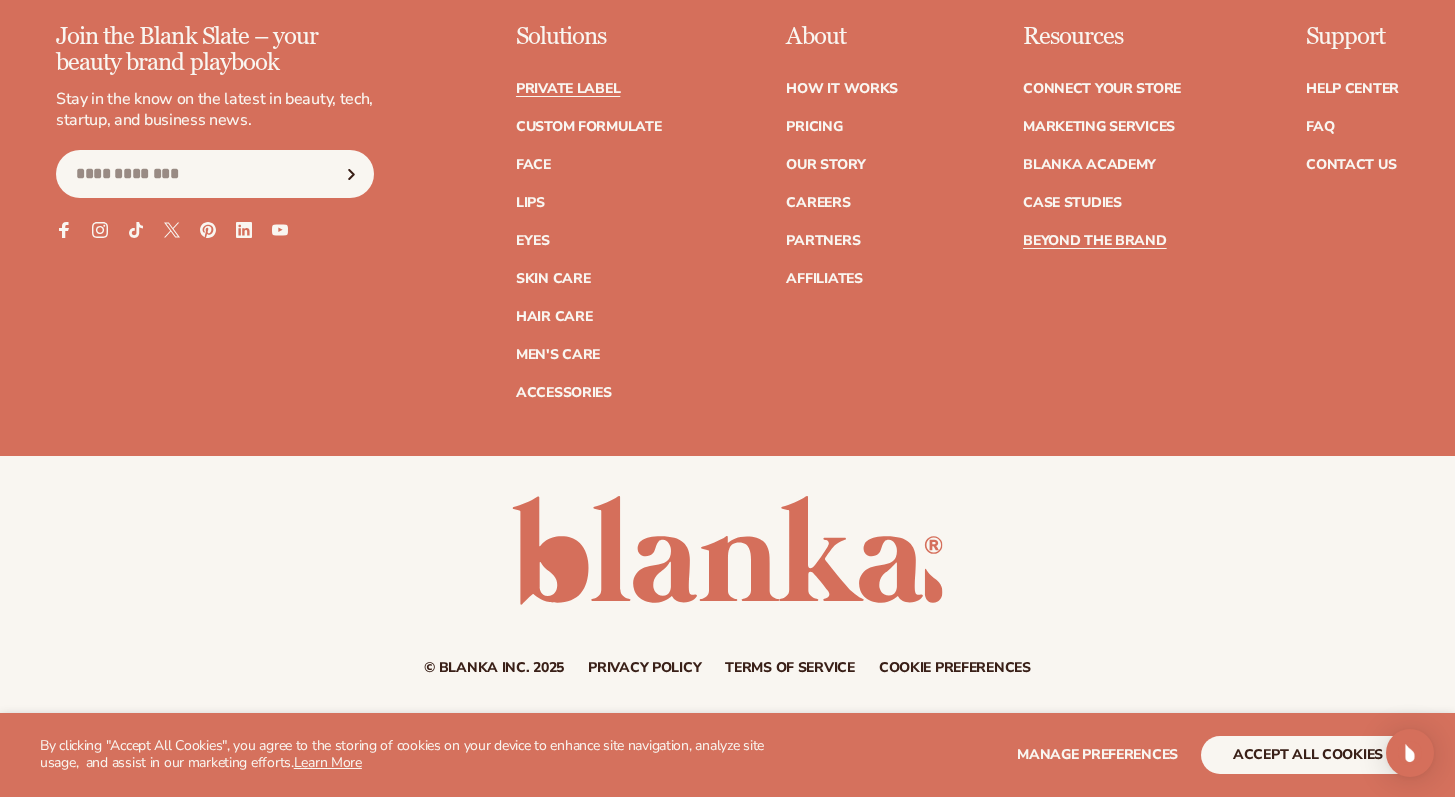 click on "Private label" at bounding box center (568, 89) 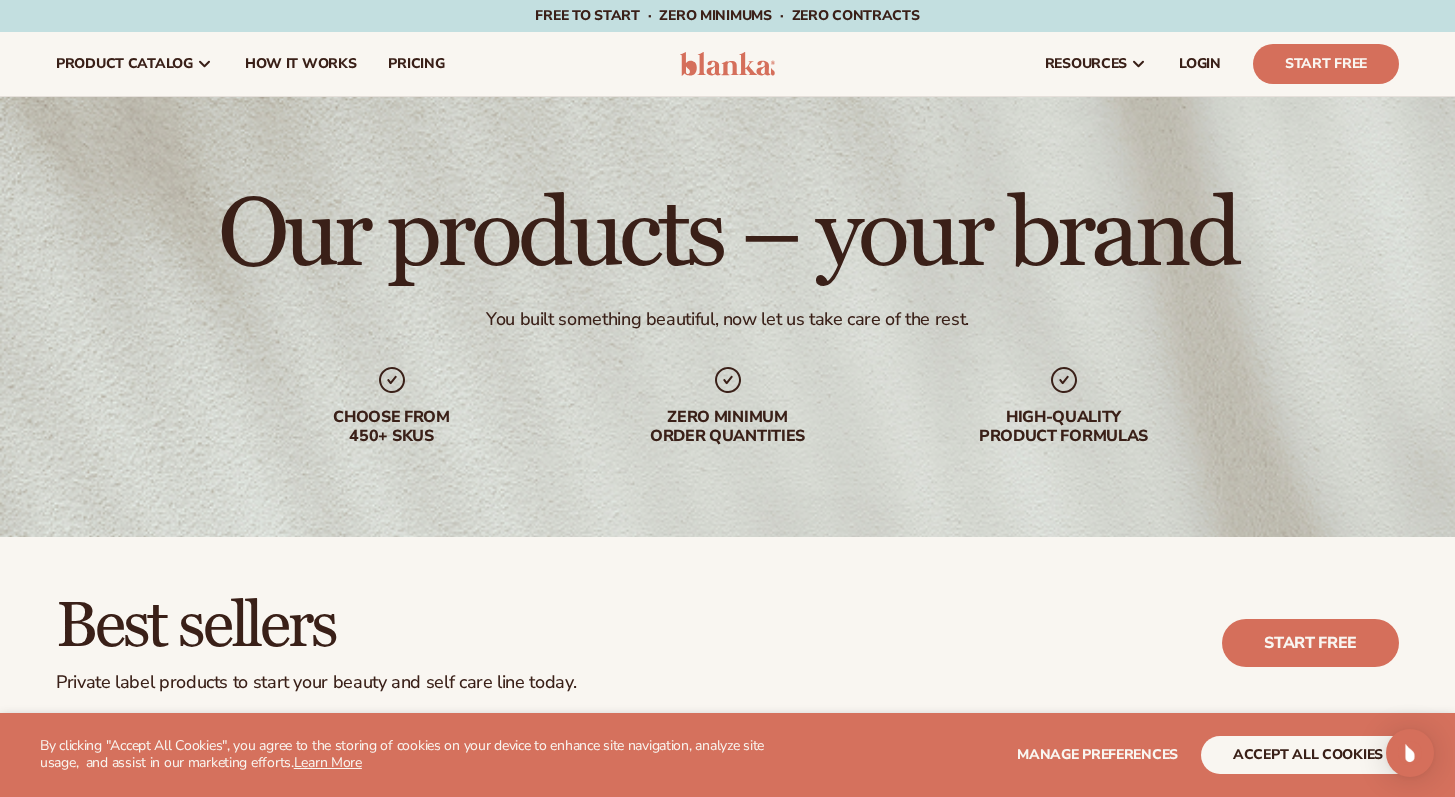 scroll, scrollTop: 481, scrollLeft: 0, axis: vertical 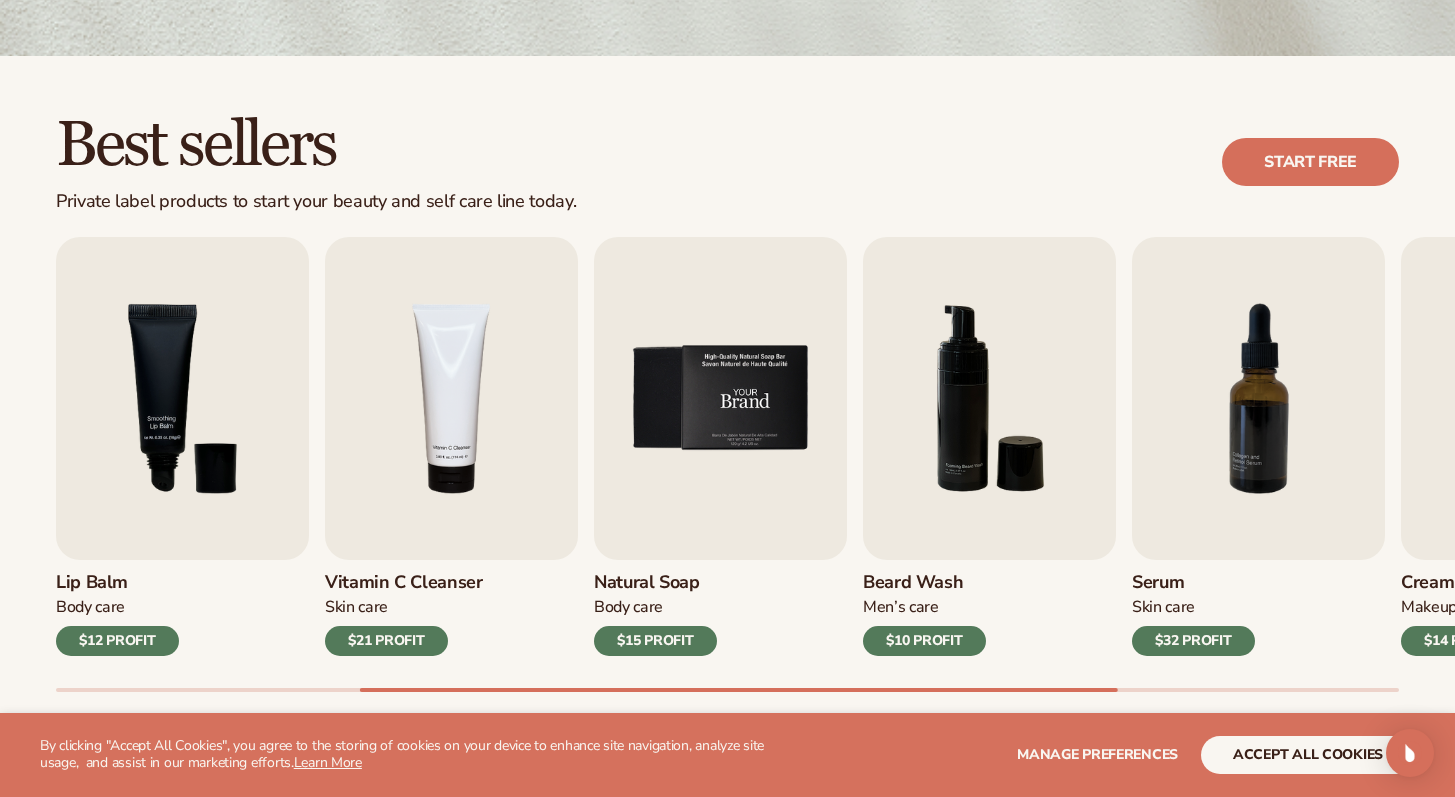click at bounding box center (720, 398) 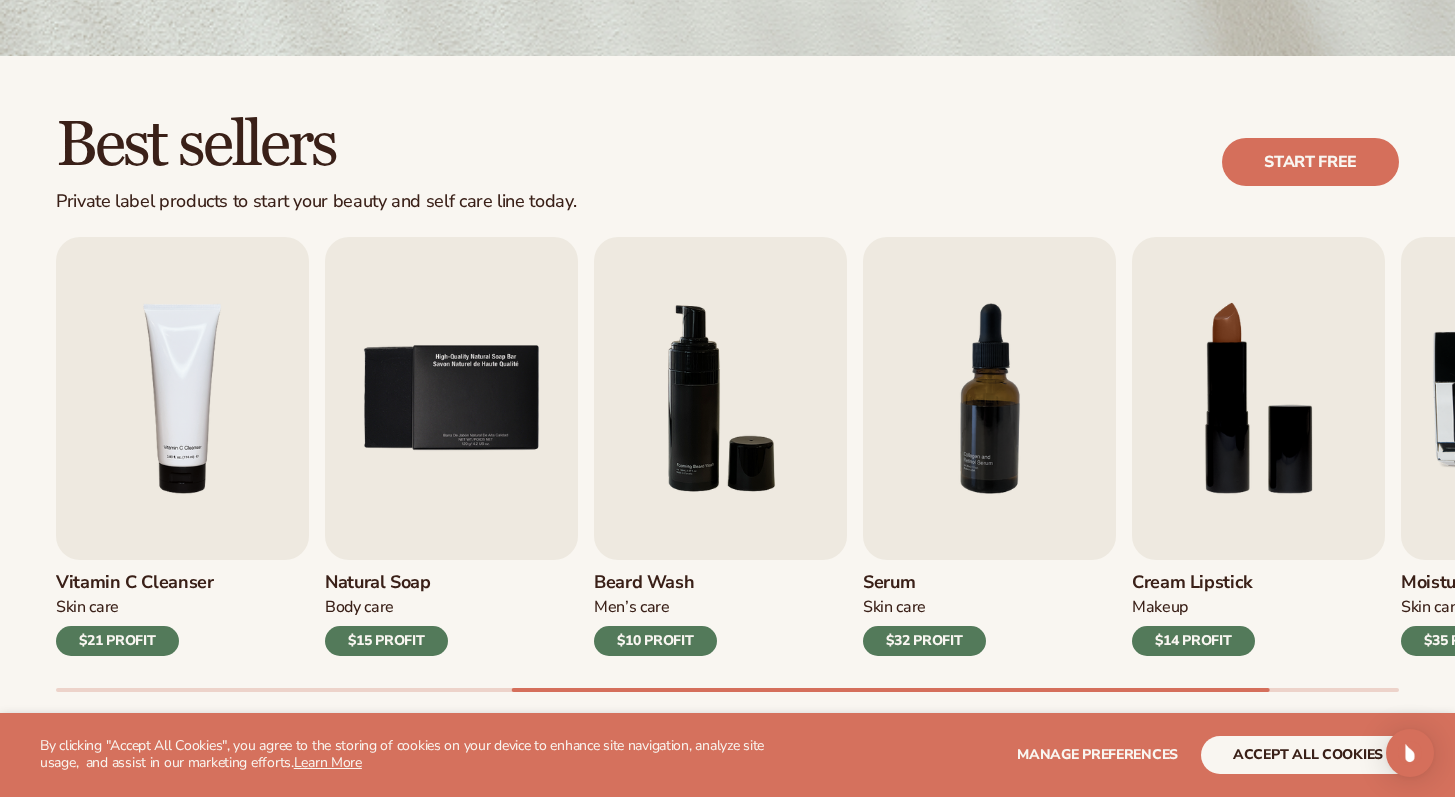 click on "$21 PROFIT" at bounding box center (117, 641) 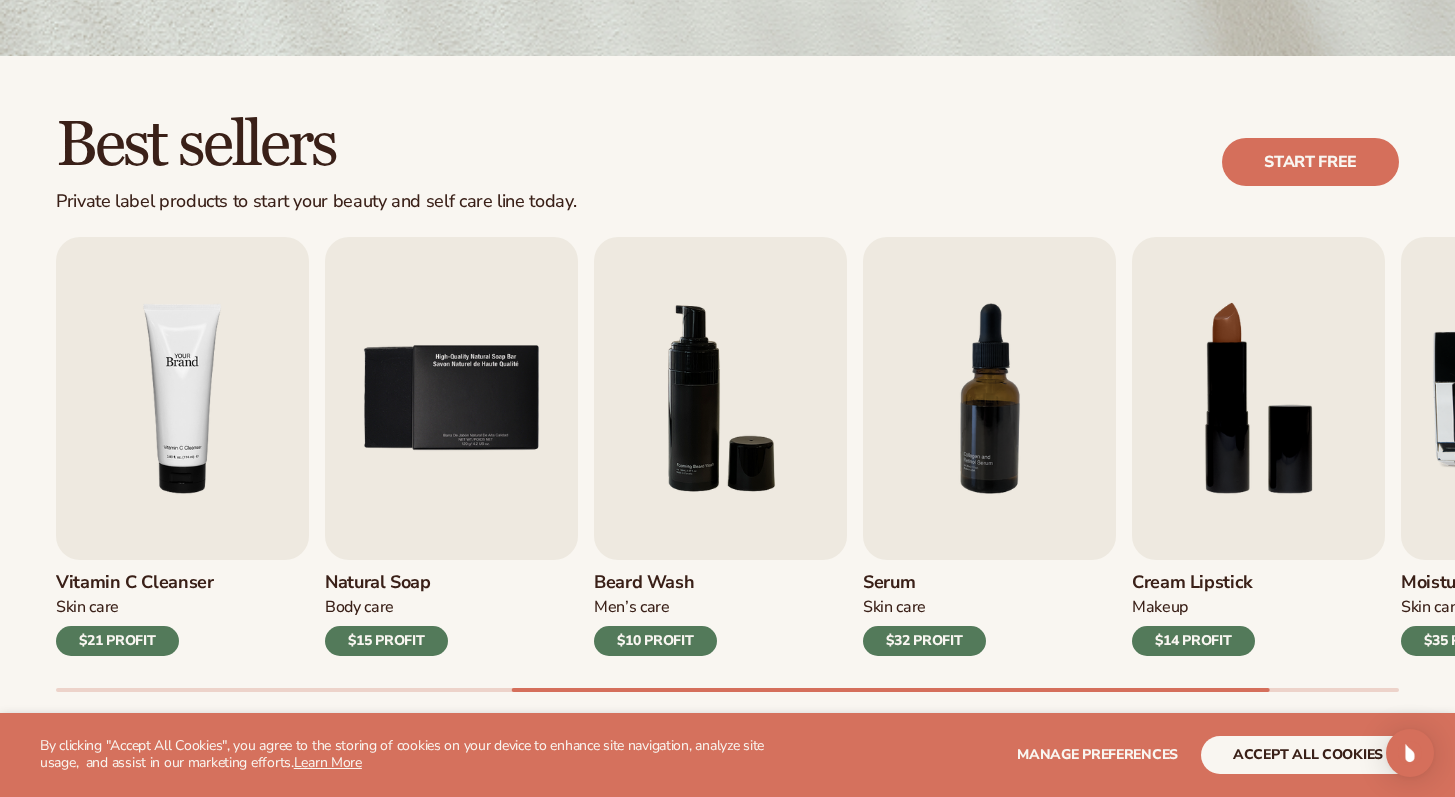 click at bounding box center [182, 398] 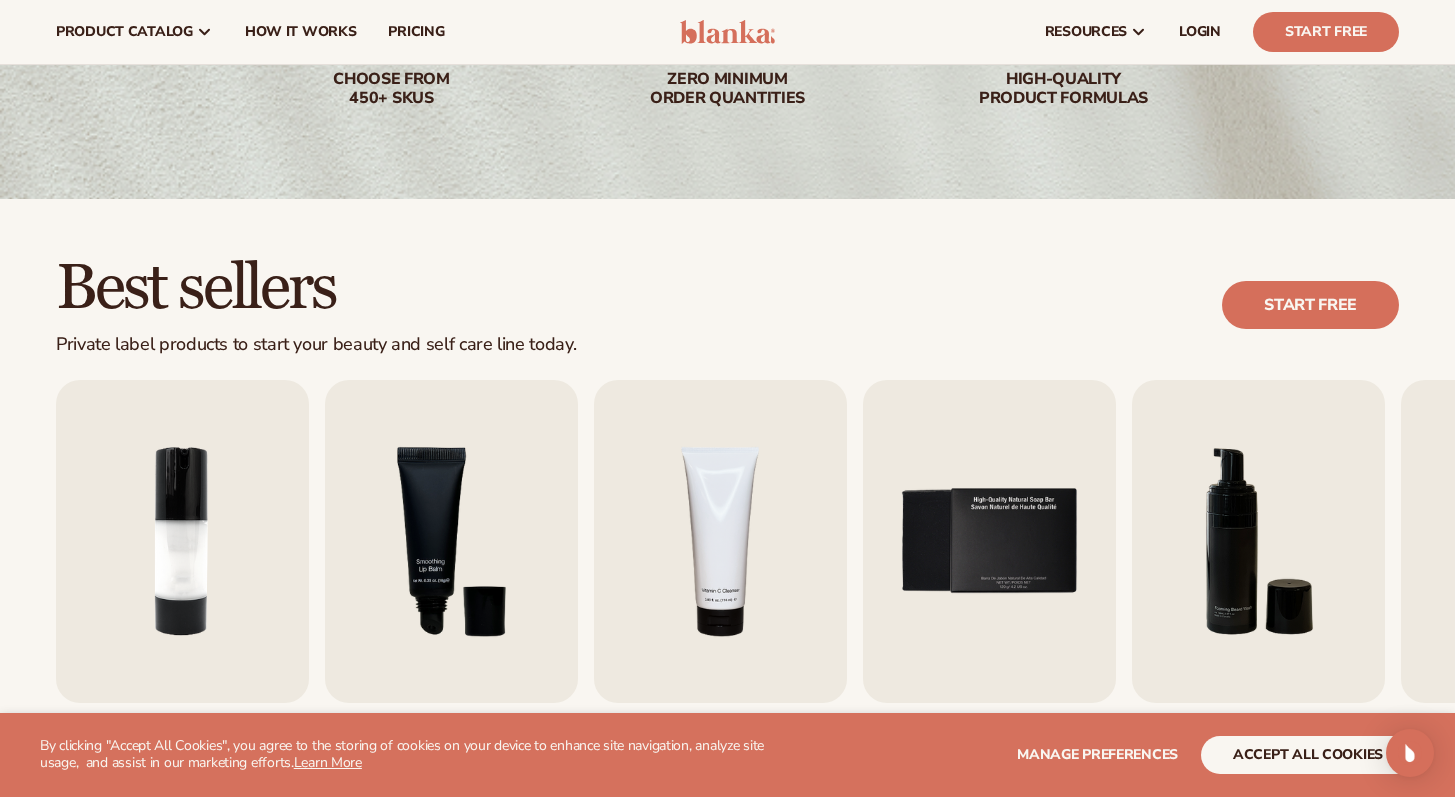 scroll, scrollTop: 0, scrollLeft: 0, axis: both 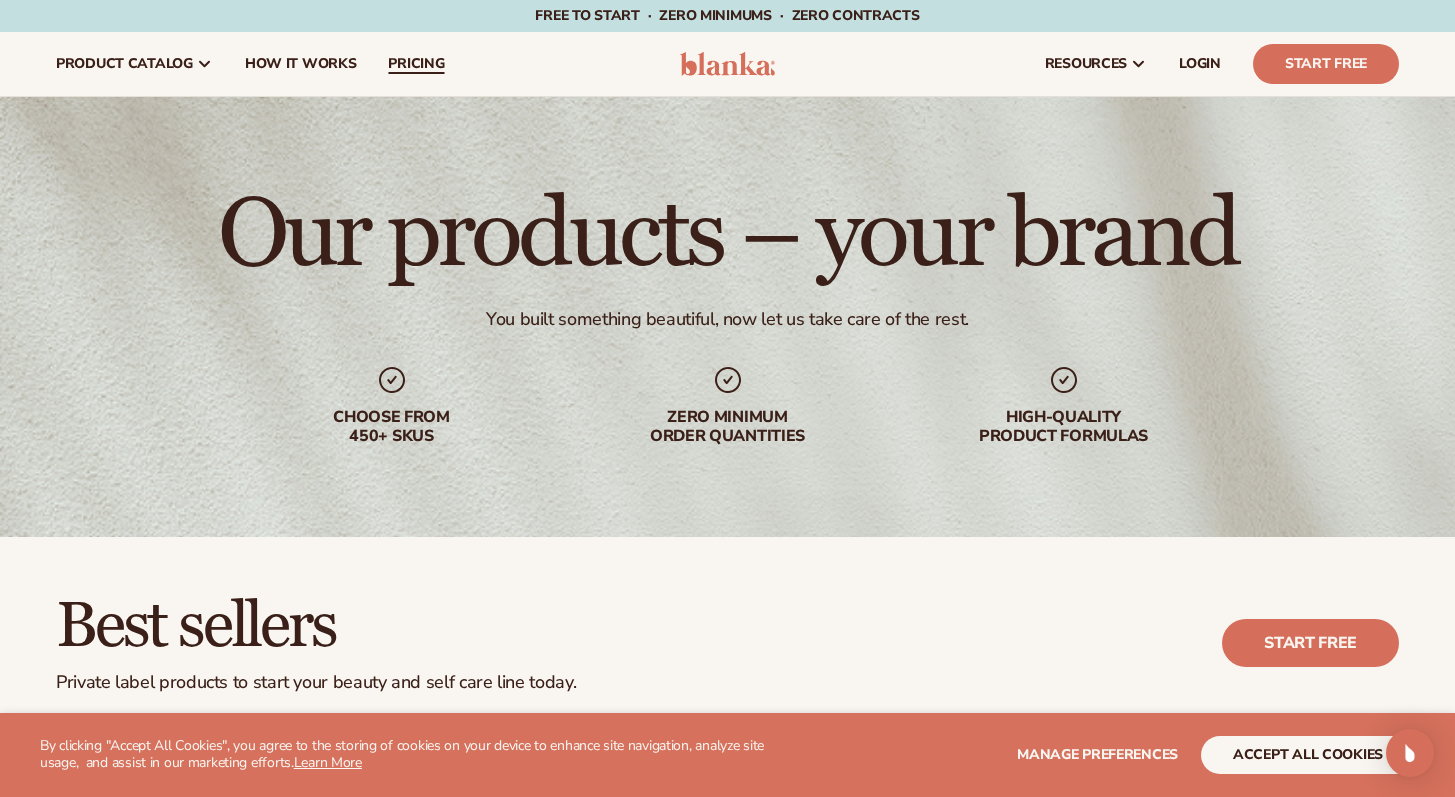 click on "pricing" at bounding box center (416, 64) 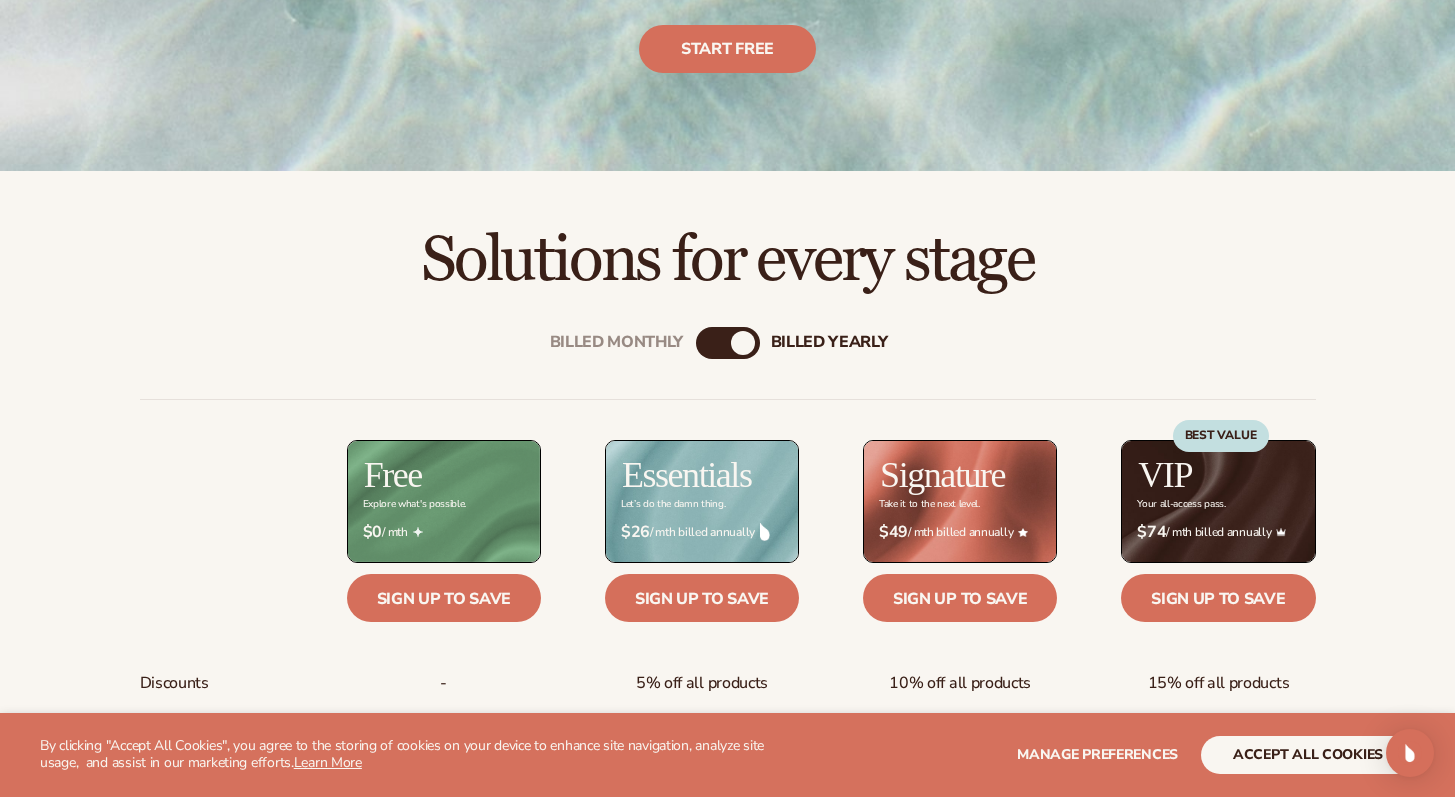 scroll, scrollTop: 688, scrollLeft: 0, axis: vertical 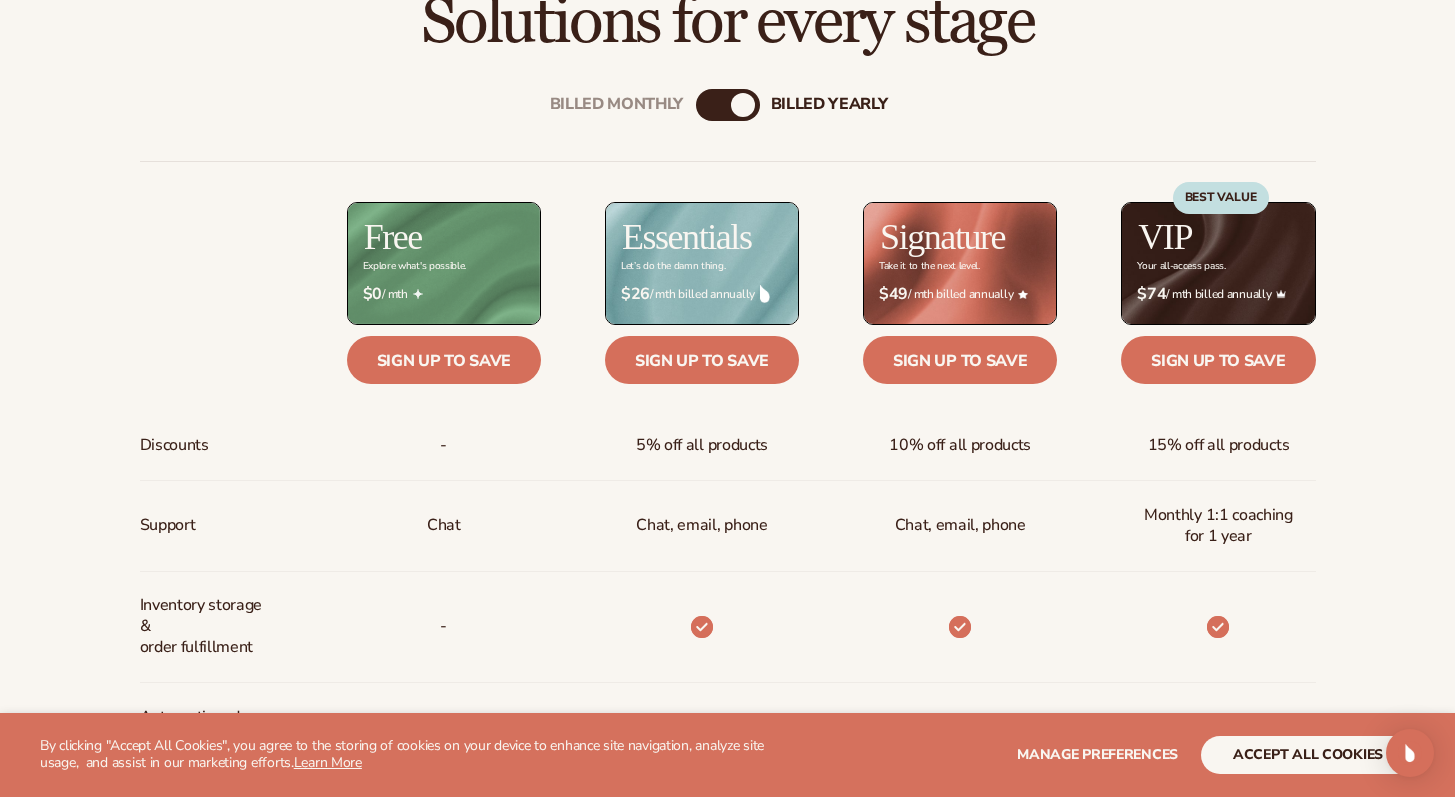click on "billed Yearly" at bounding box center (743, 105) 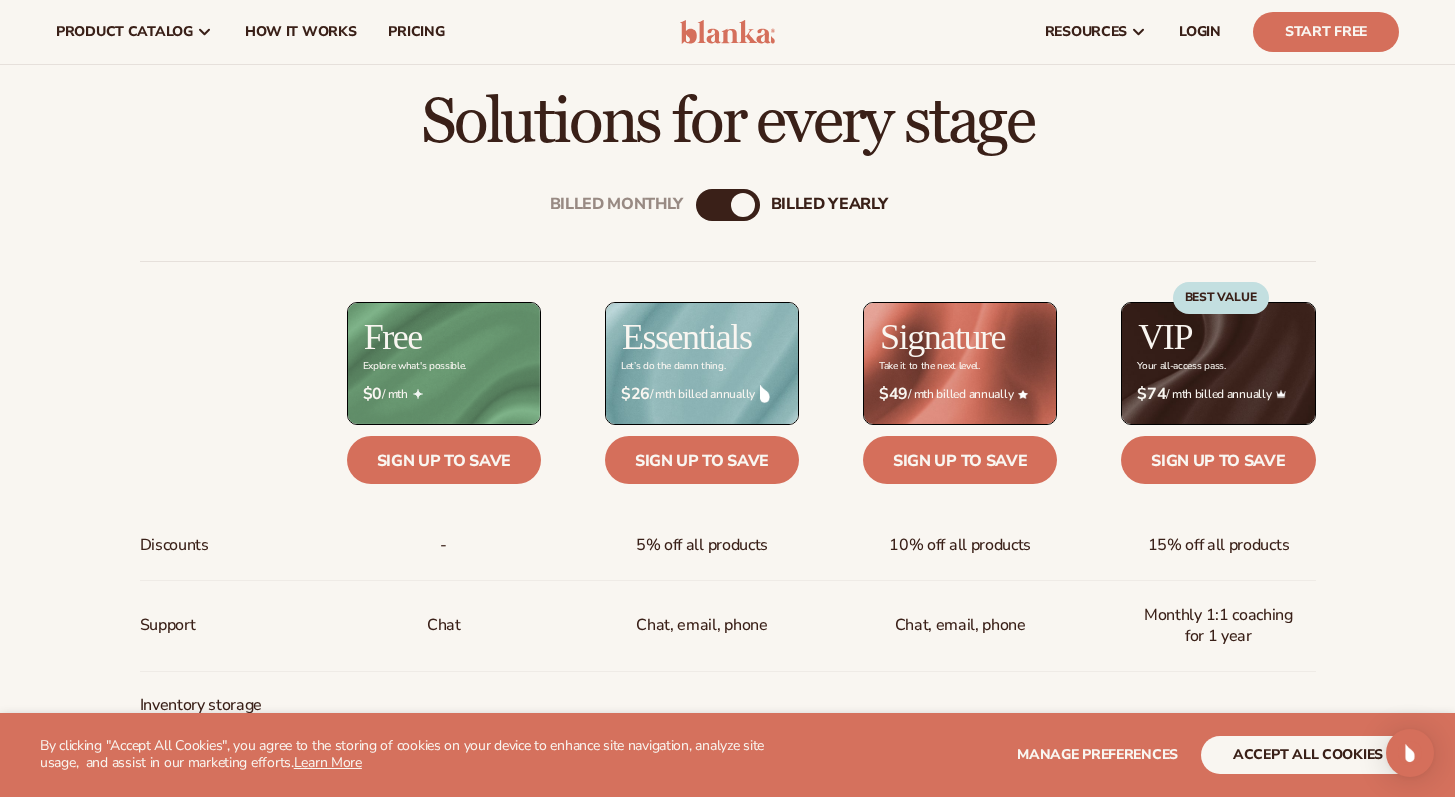 scroll, scrollTop: 582, scrollLeft: 0, axis: vertical 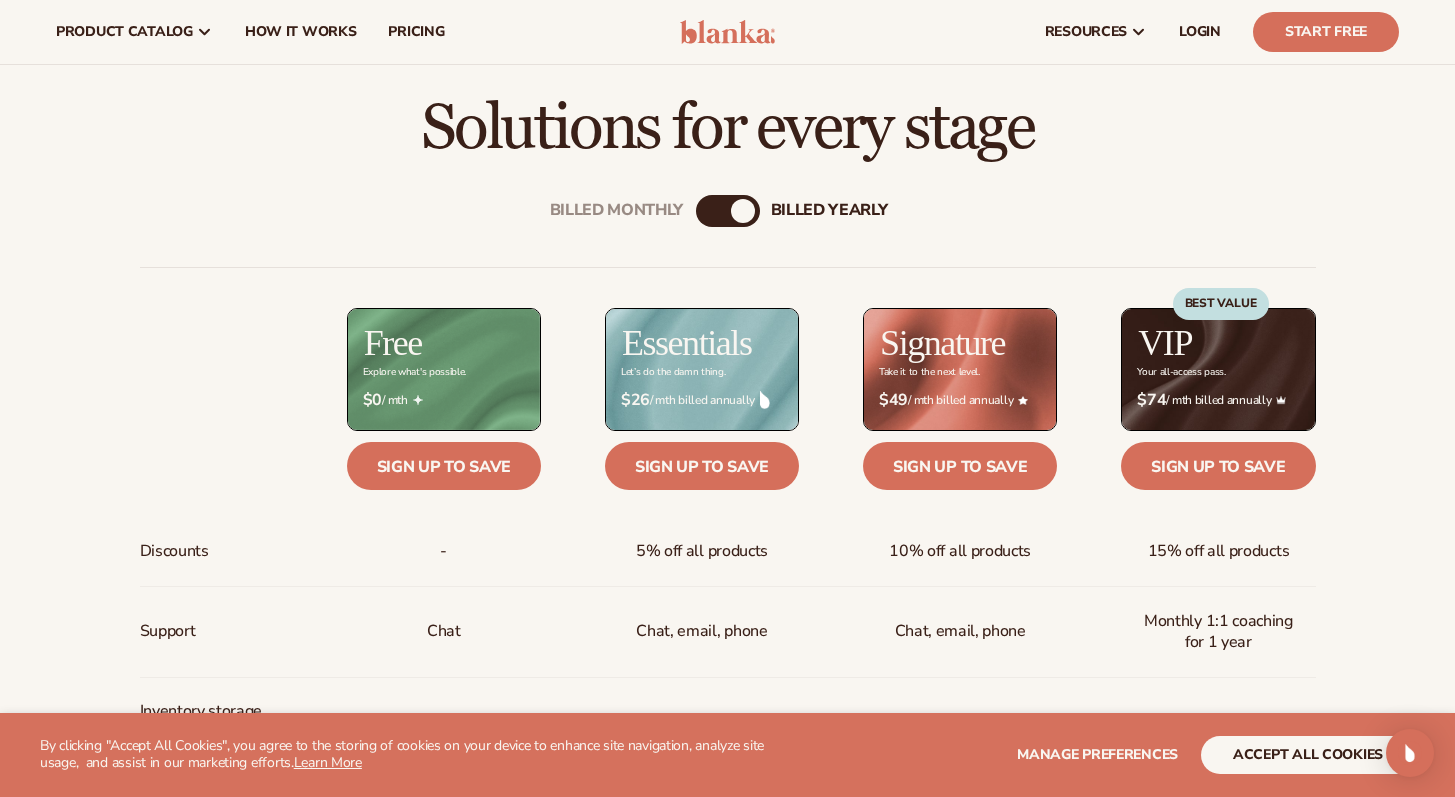 click on "Billed Monthly
billed Yearly" at bounding box center (728, 211) 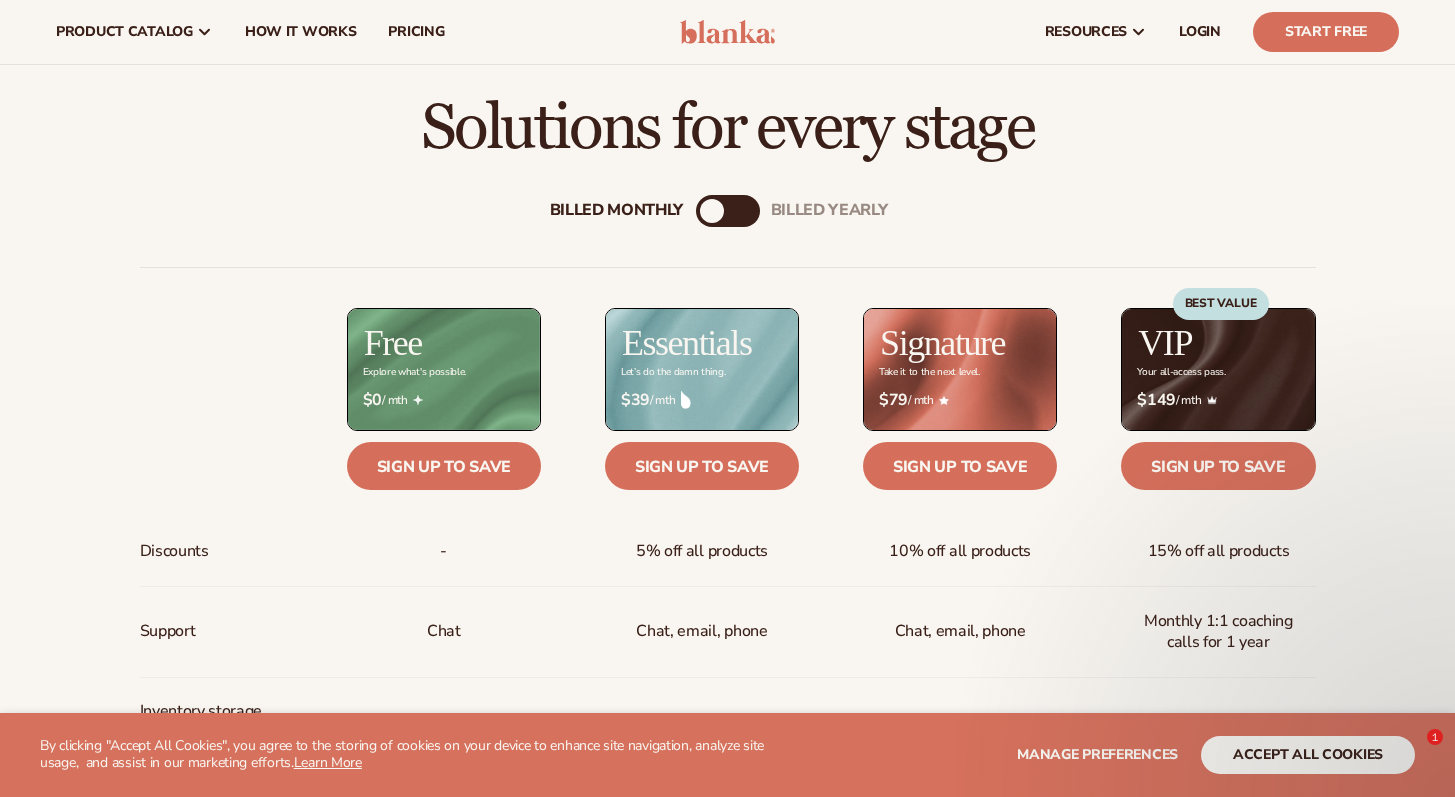 click on "Billed Monthly" at bounding box center (712, 211) 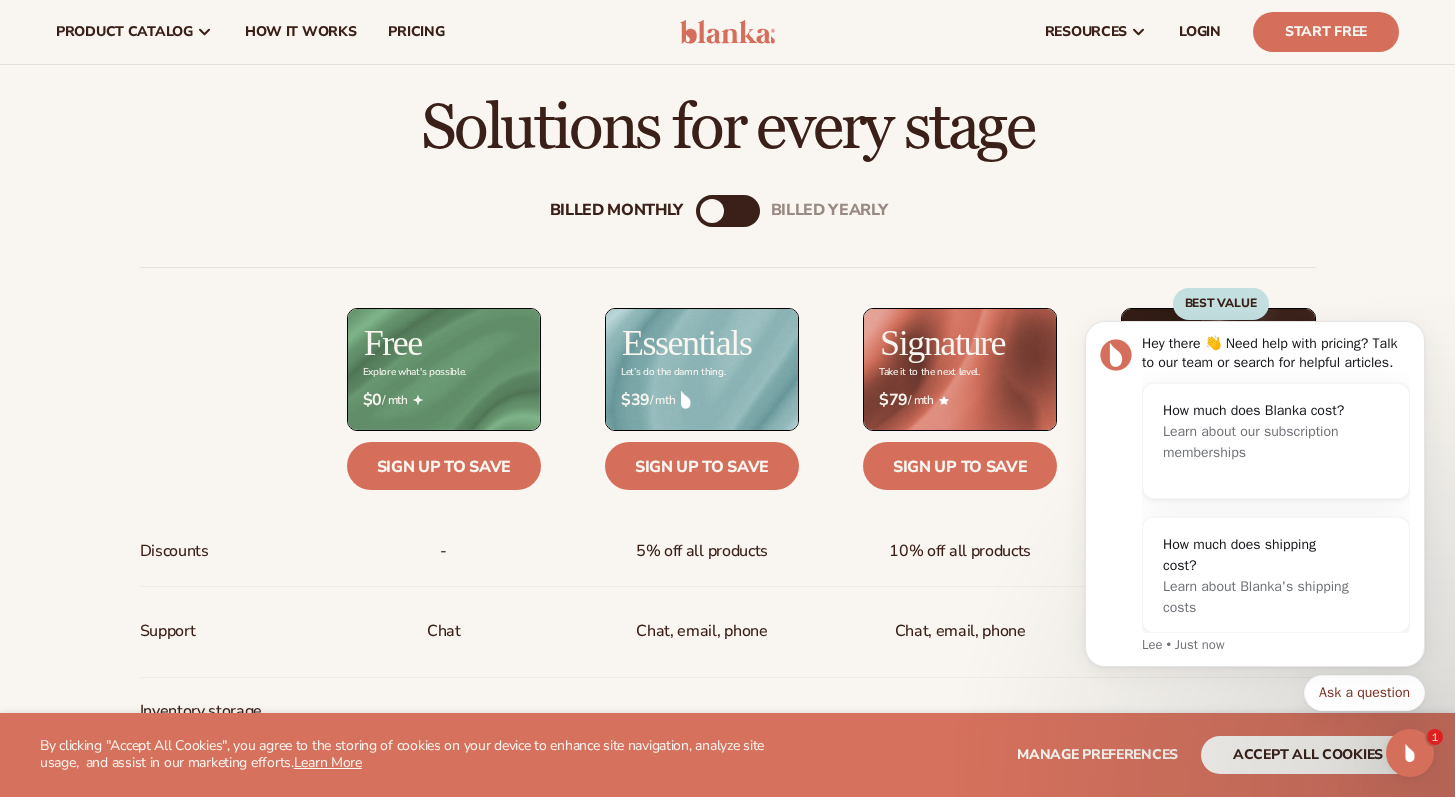 scroll, scrollTop: 0, scrollLeft: 0, axis: both 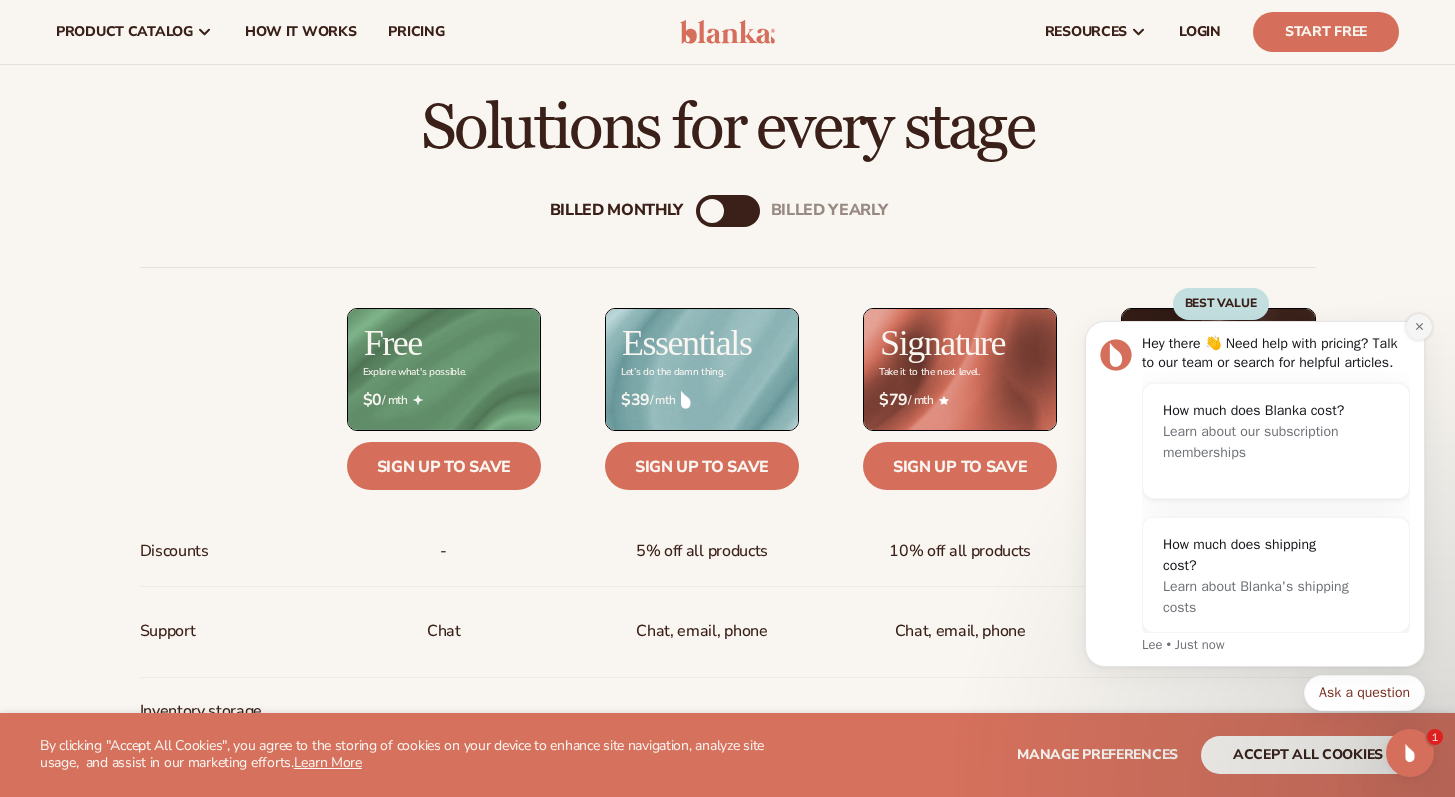 click 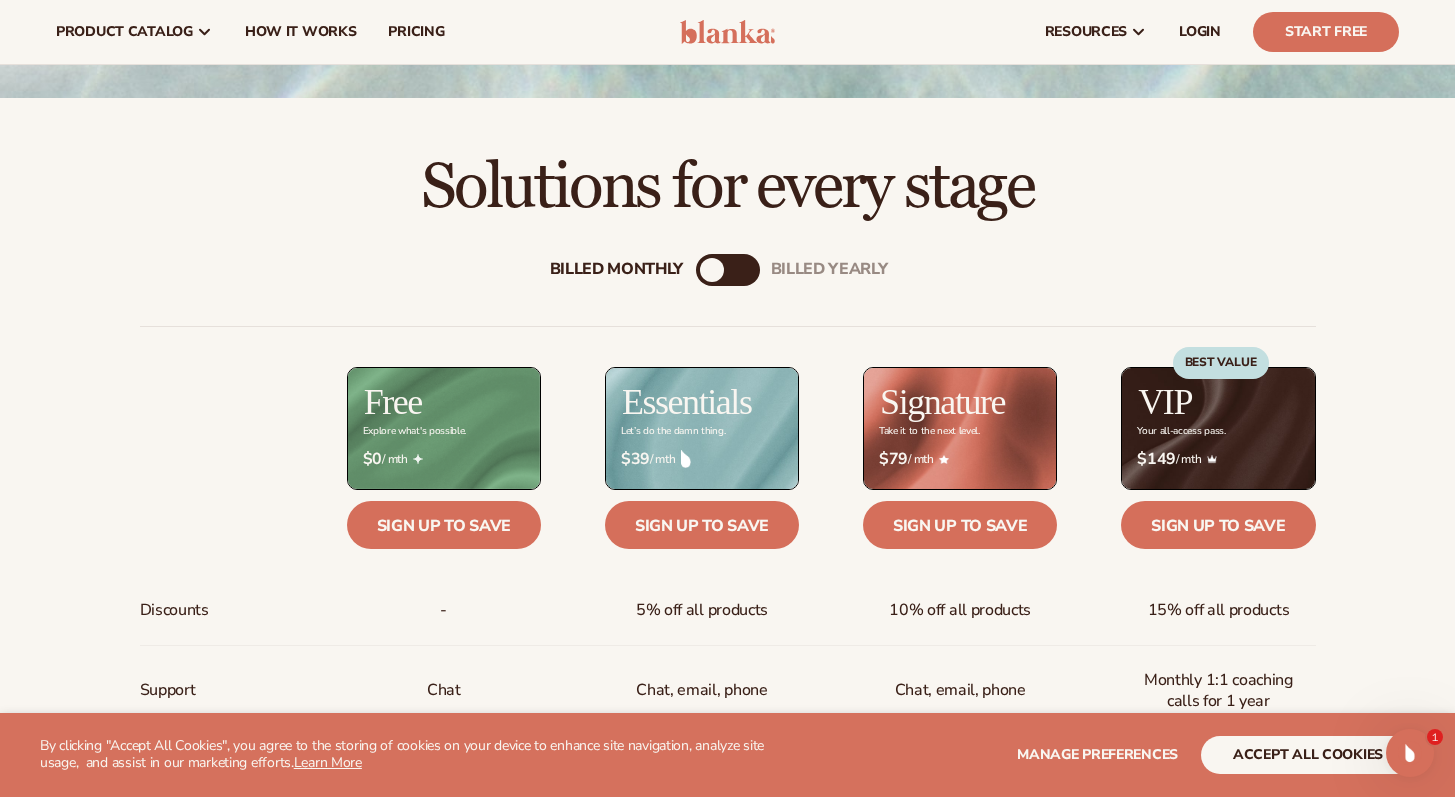 scroll, scrollTop: 438, scrollLeft: 0, axis: vertical 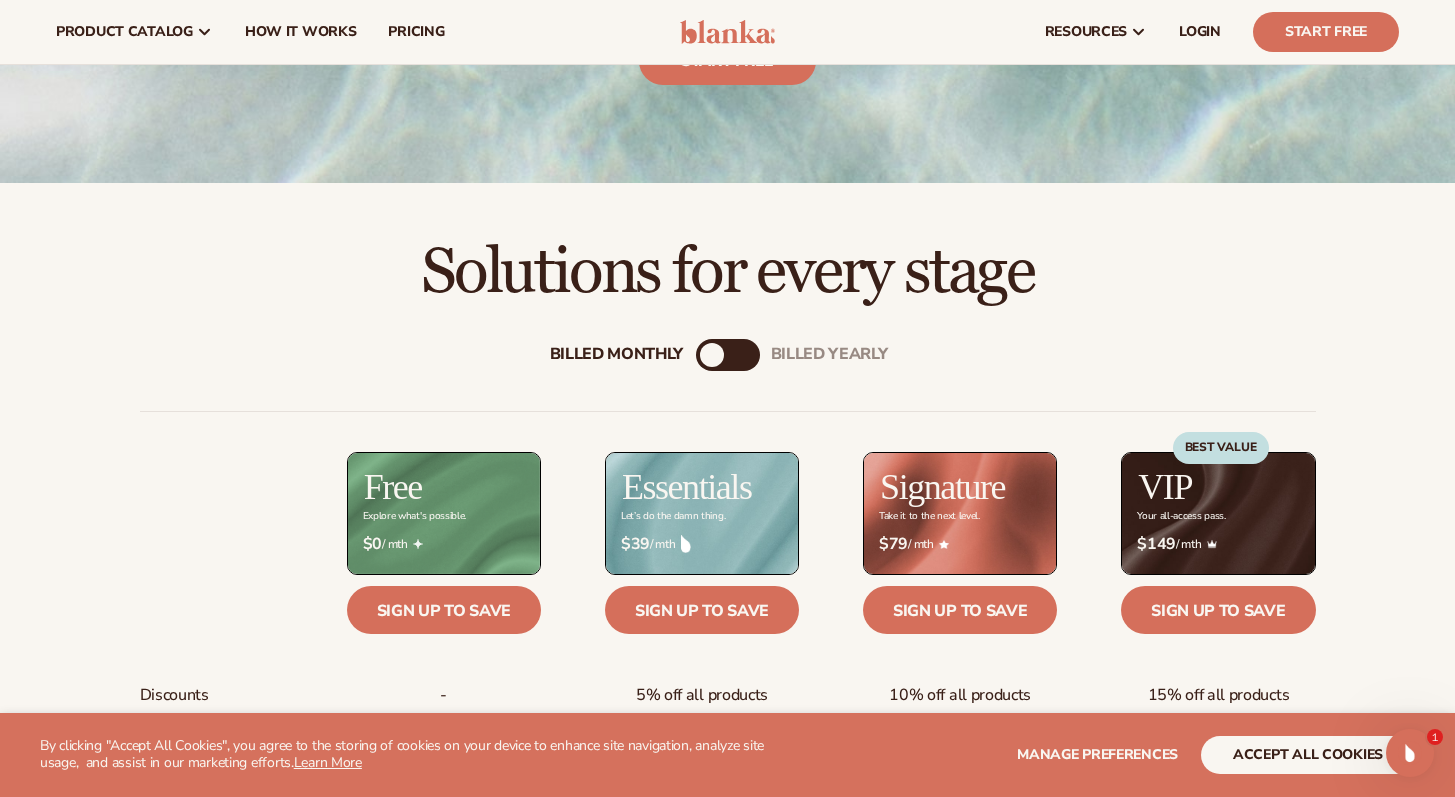 click on "Billed Monthly" at bounding box center [712, 355] 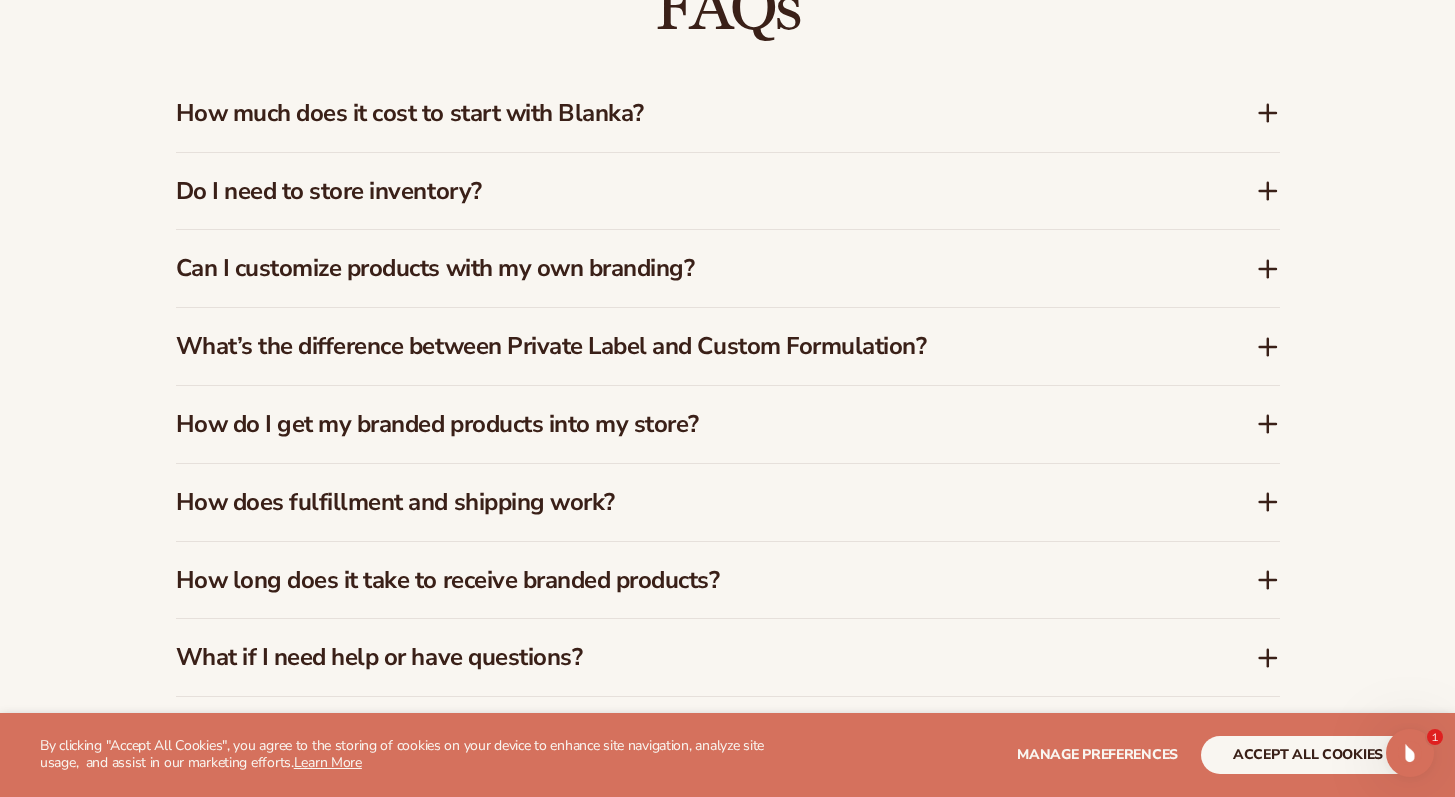 scroll, scrollTop: 2937, scrollLeft: 0, axis: vertical 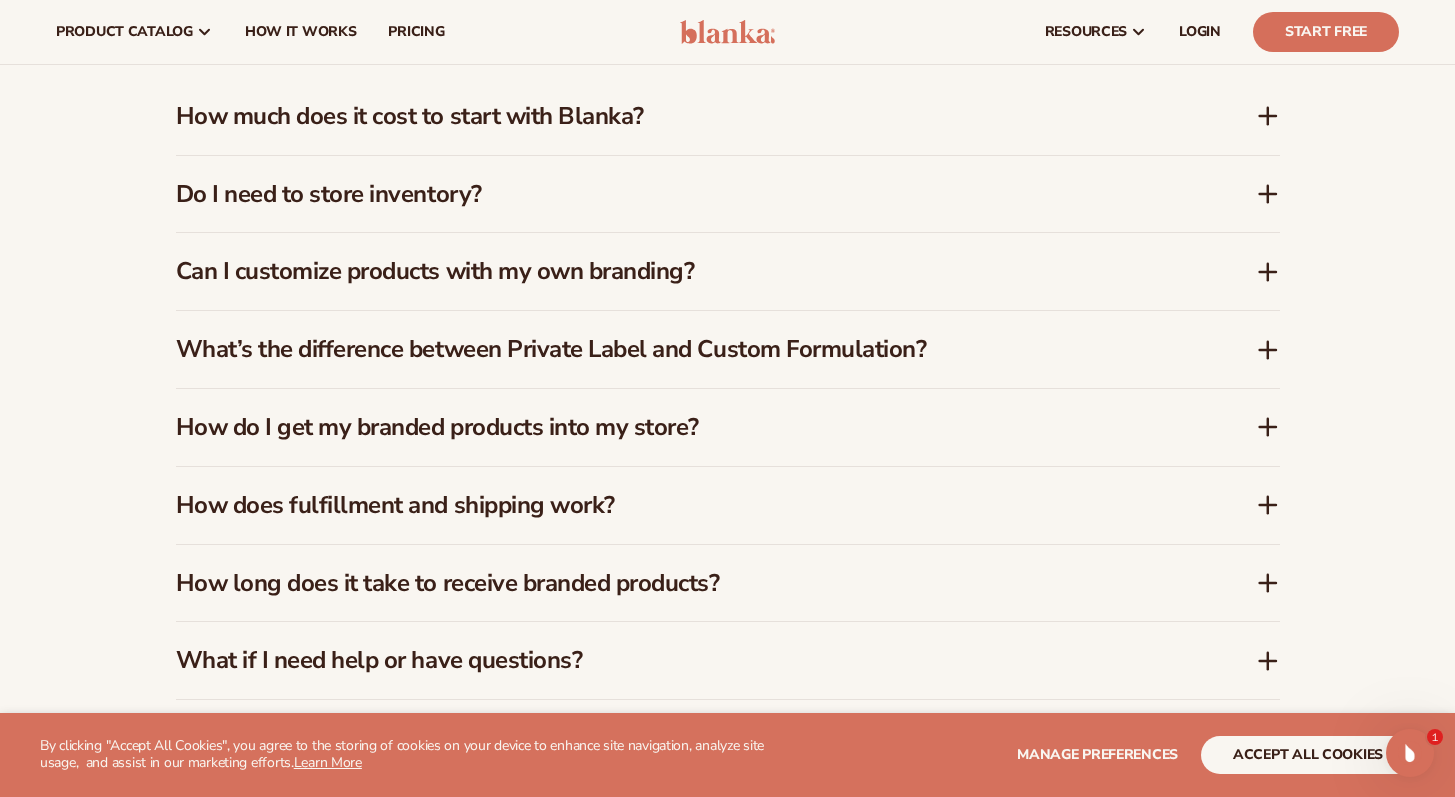 click on "How much does it cost to start with Blanka?" at bounding box center [728, 116] 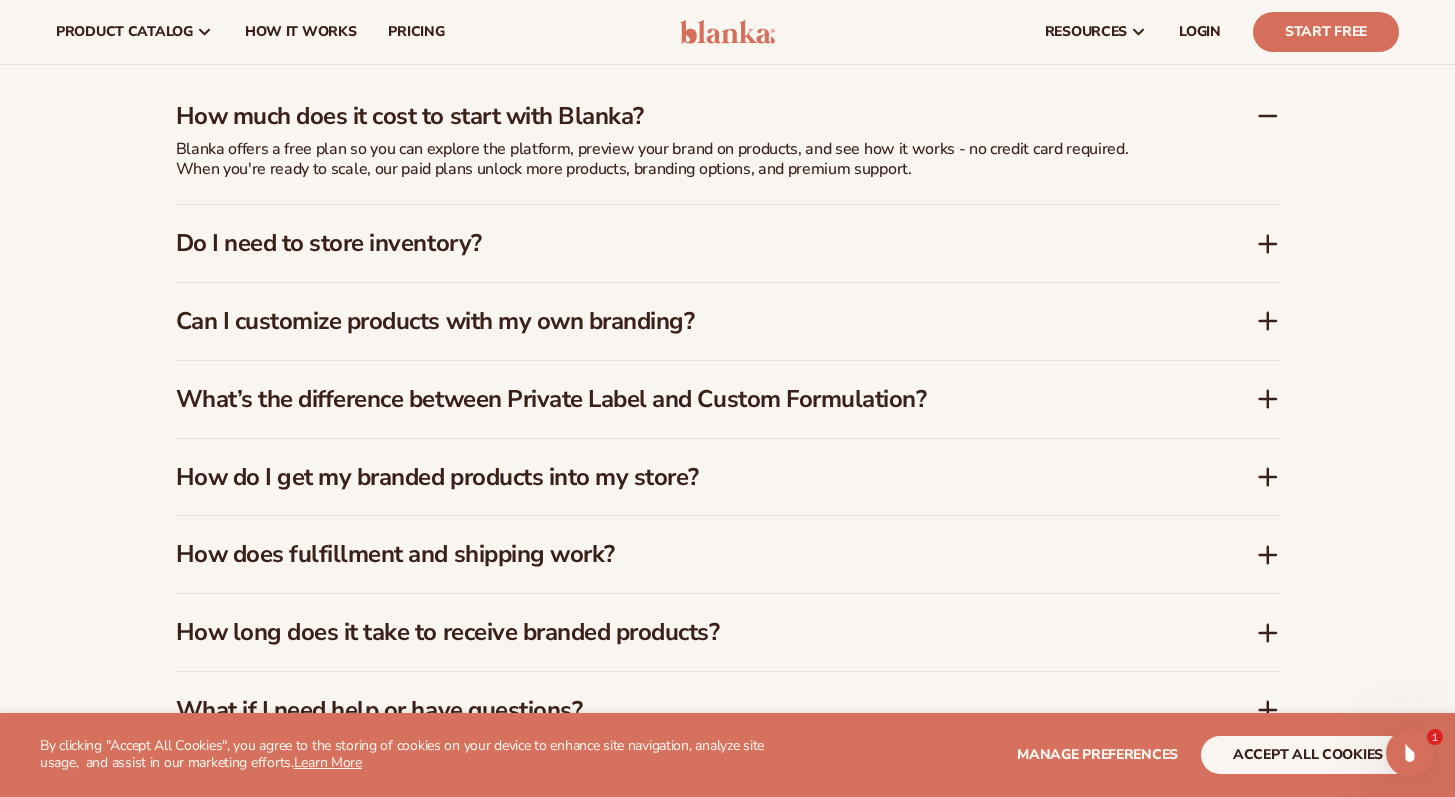 click on "How much does it cost to start with Blanka?" at bounding box center (728, 108) 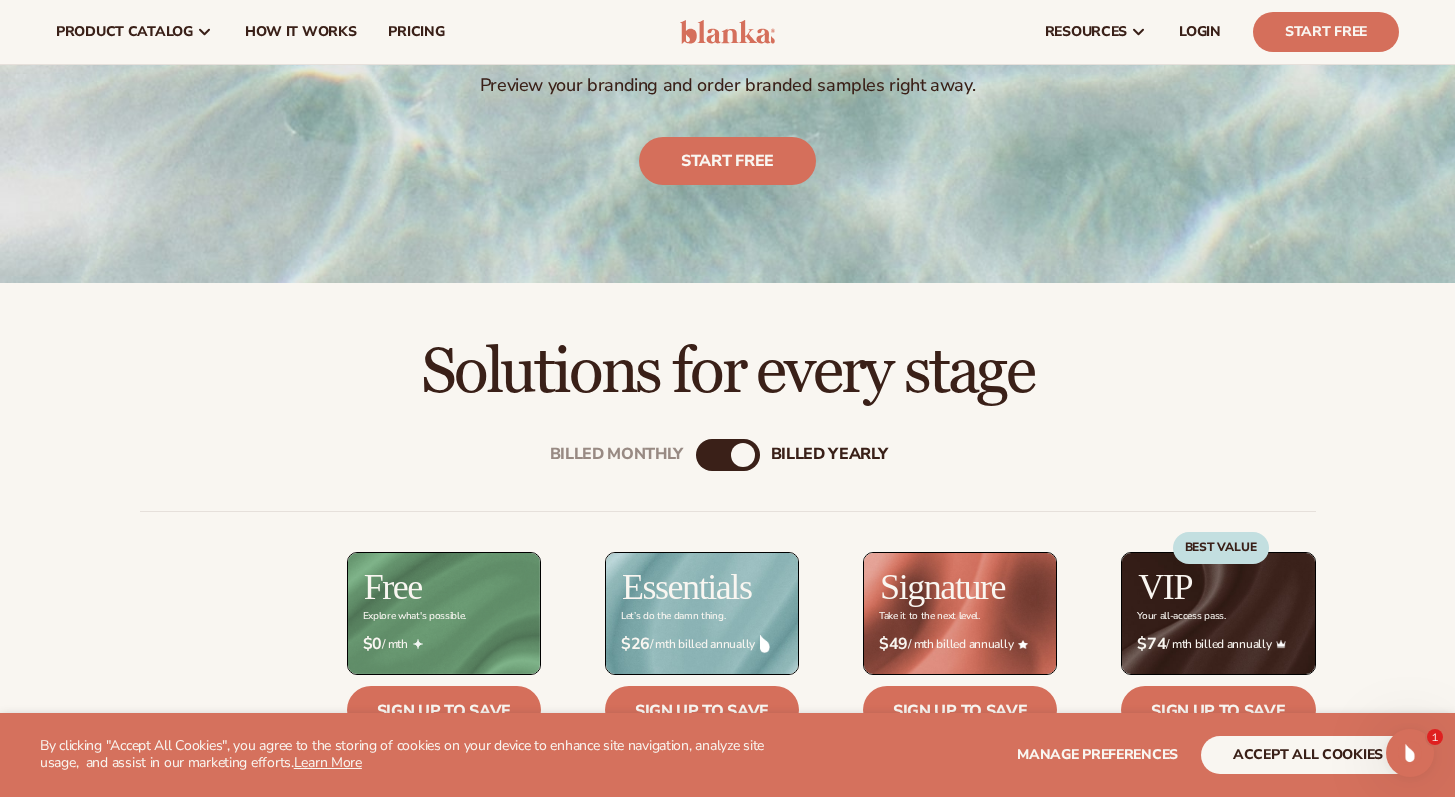 scroll, scrollTop: 0, scrollLeft: 0, axis: both 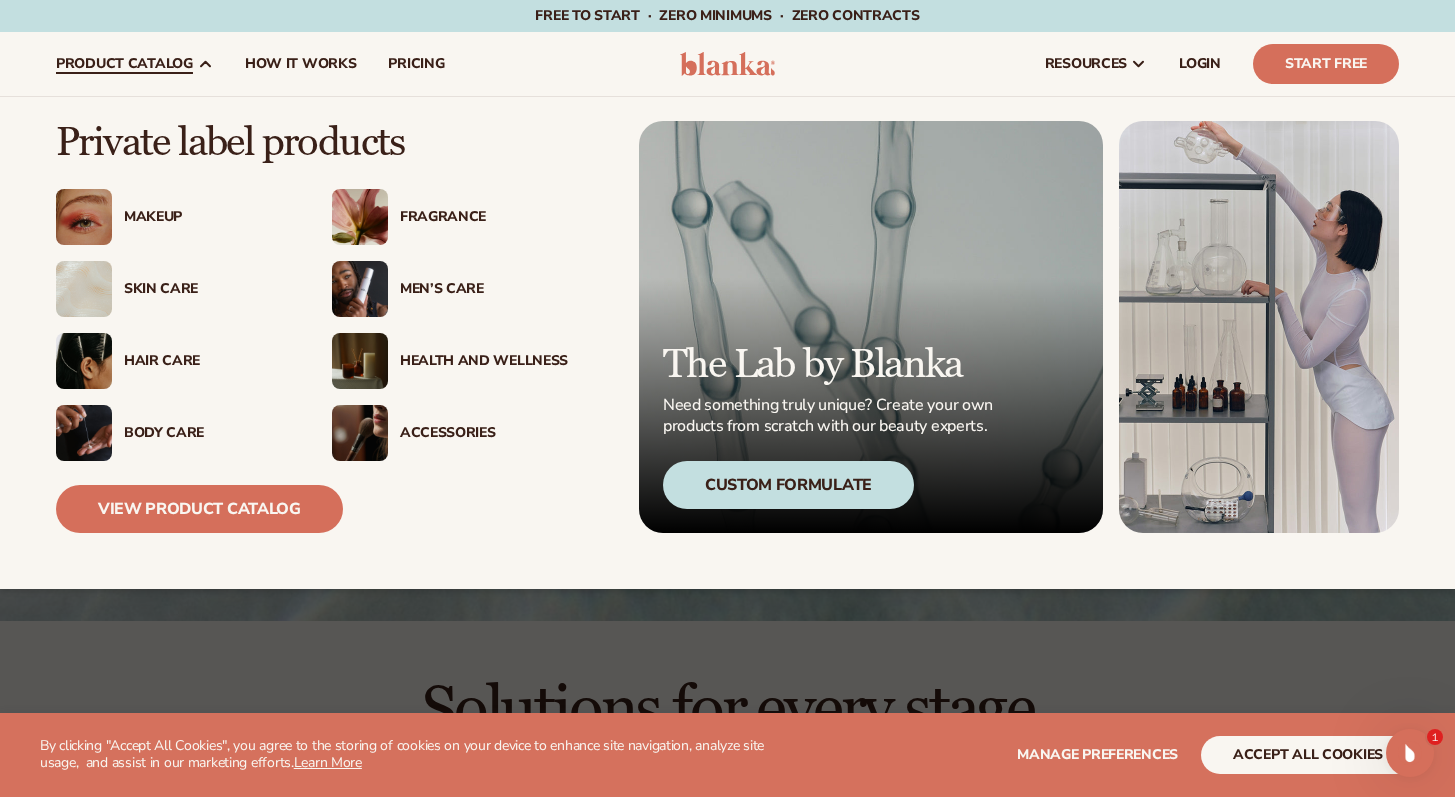 click on "Skin Care" at bounding box center (208, 289) 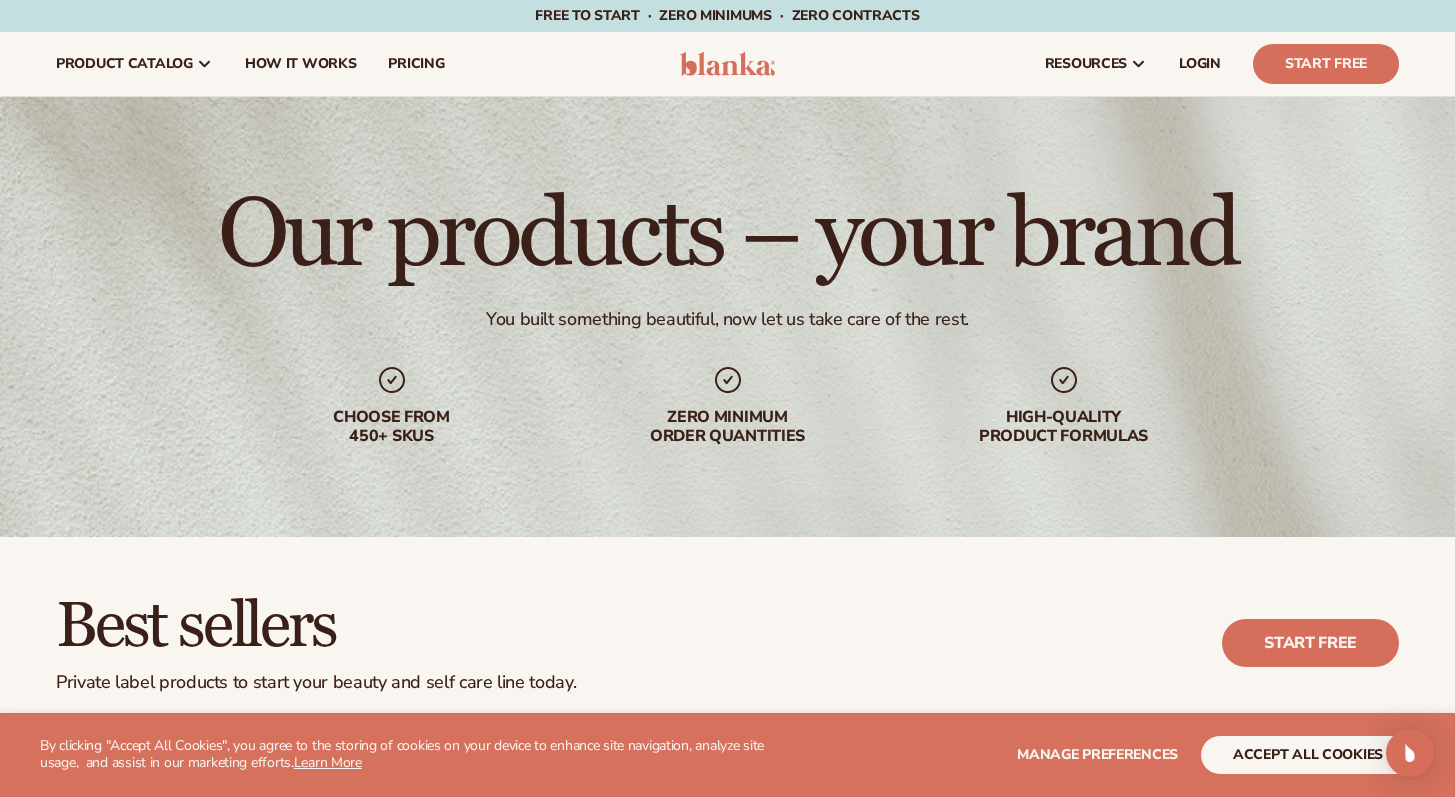 scroll, scrollTop: 512, scrollLeft: 0, axis: vertical 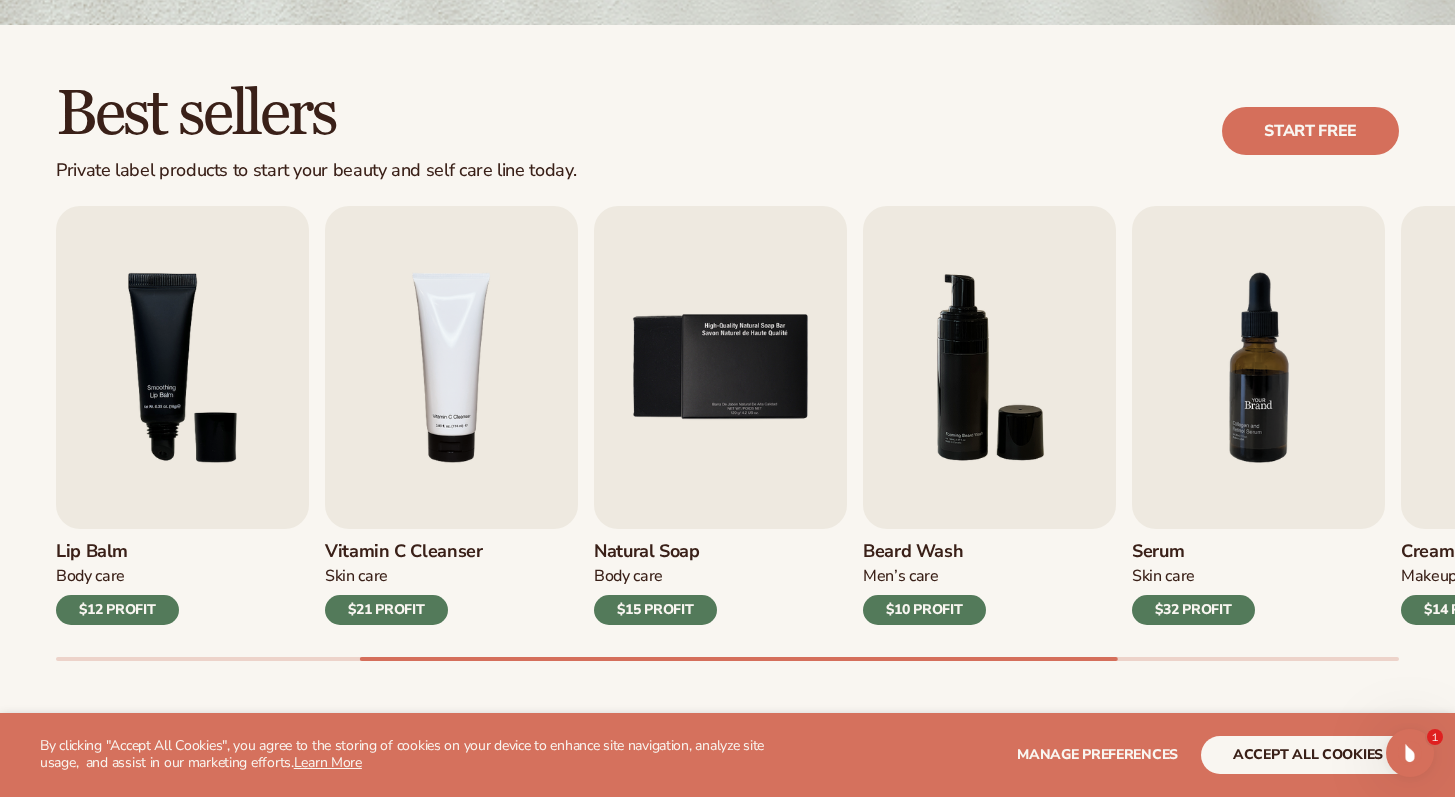 click at bounding box center (1258, 367) 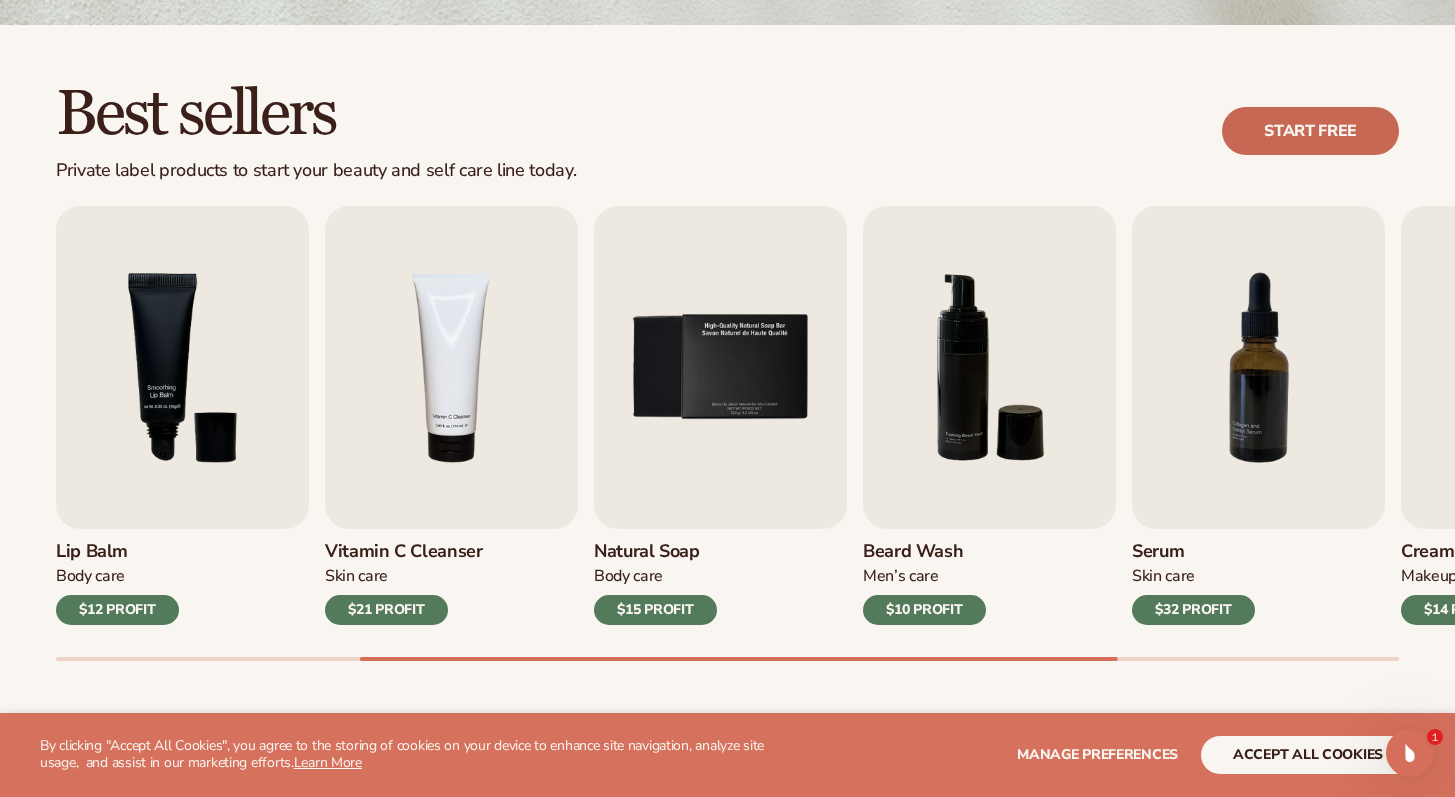 click on "Start free" at bounding box center [1310, 131] 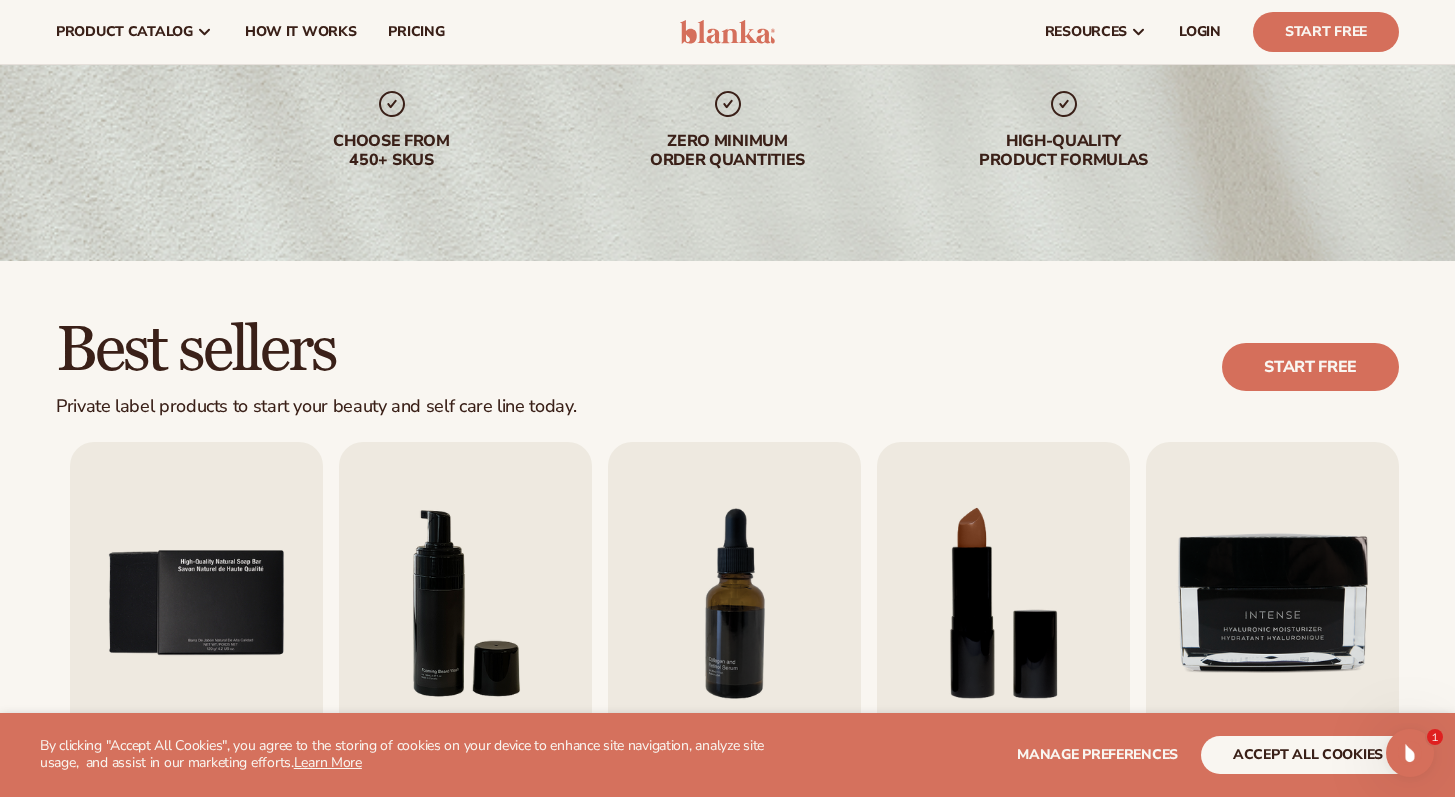 scroll, scrollTop: 0, scrollLeft: 0, axis: both 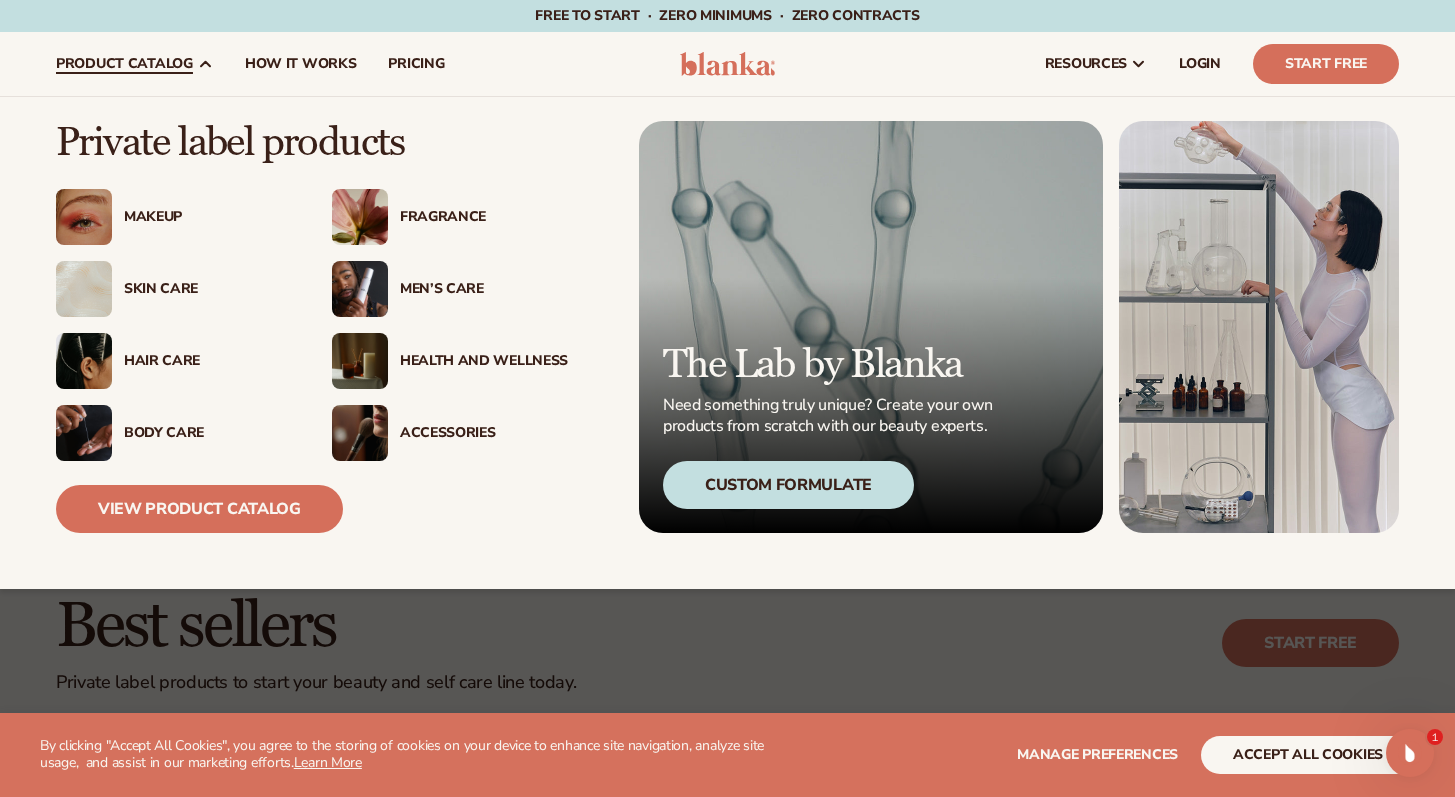 click at bounding box center [84, 433] 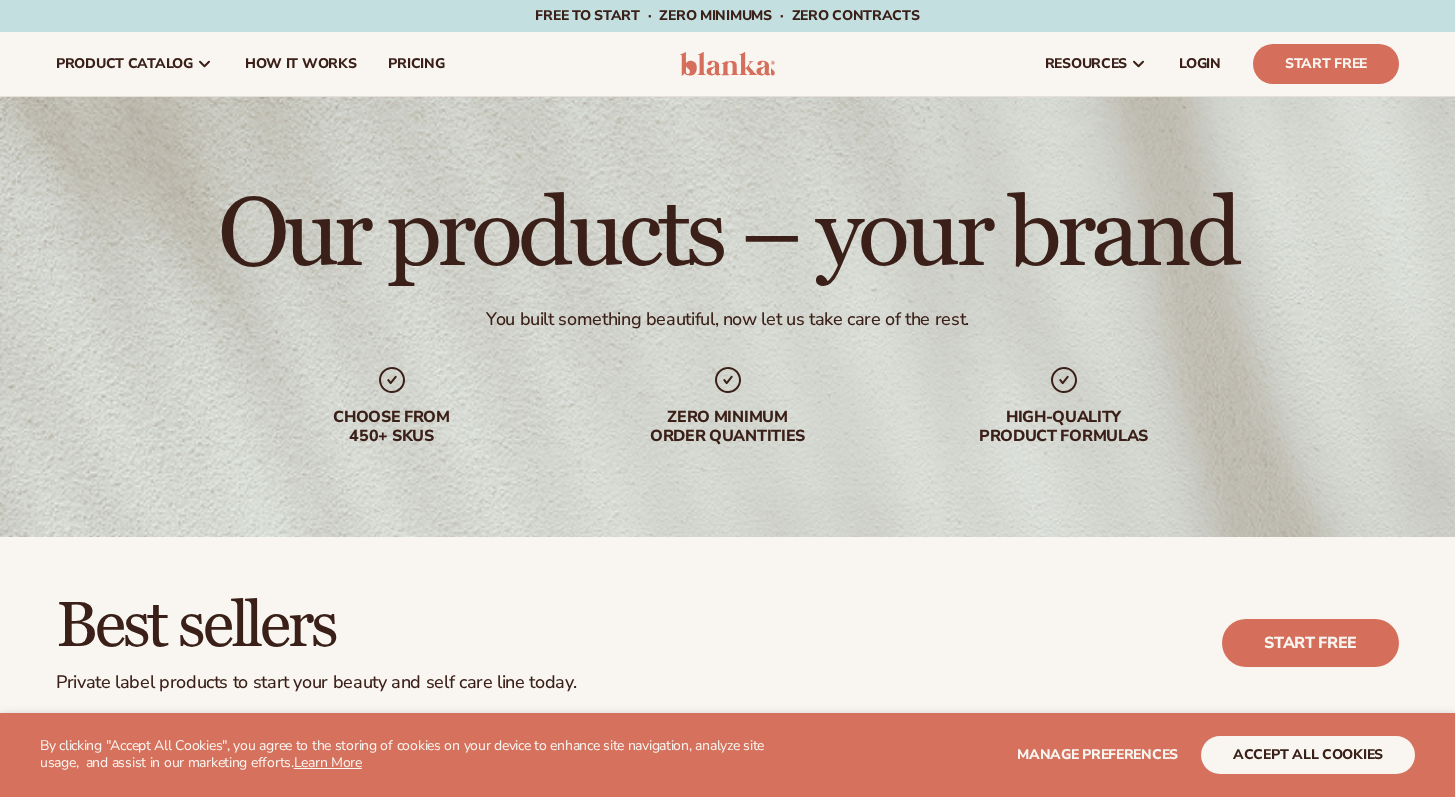 scroll, scrollTop: 701, scrollLeft: 0, axis: vertical 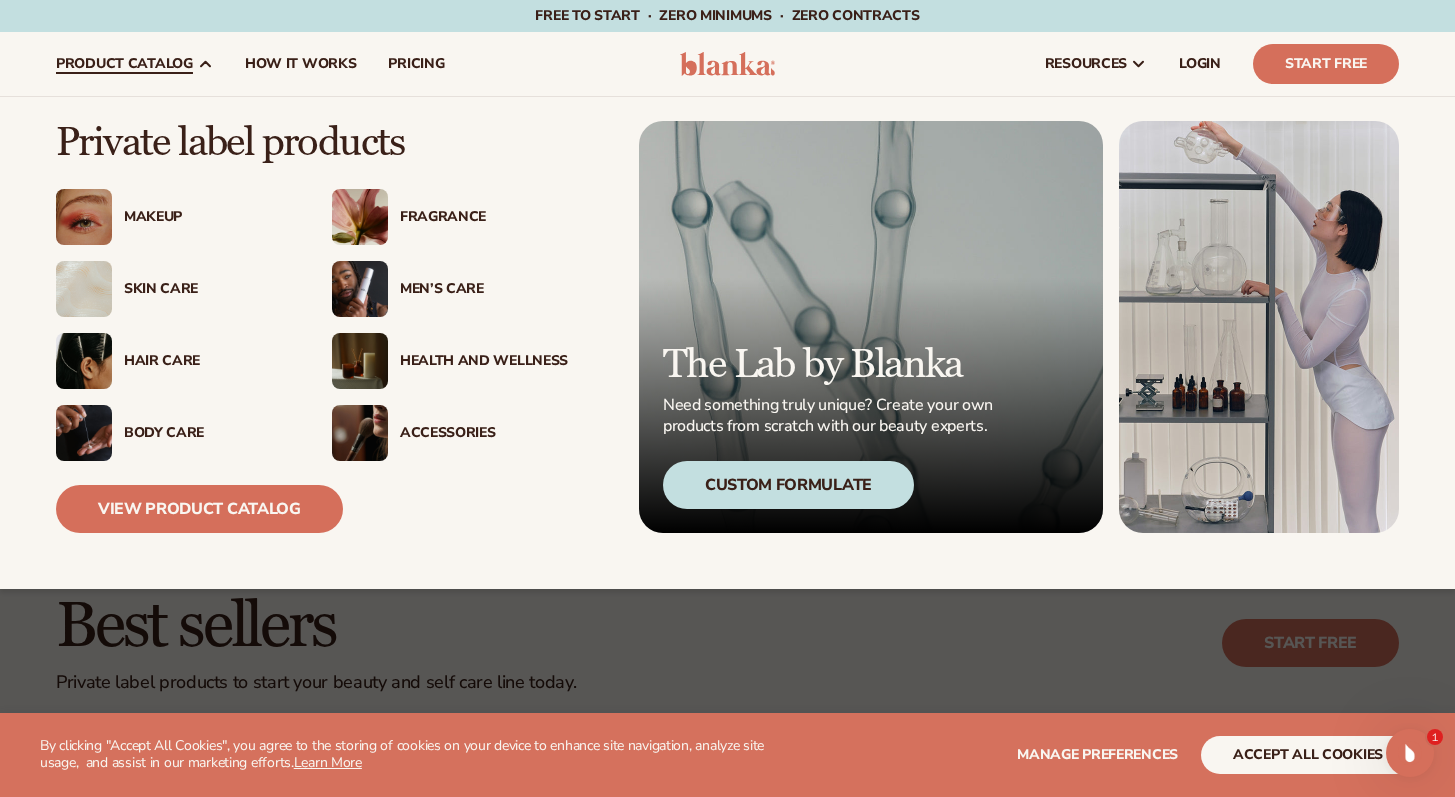 click on "Men’s Care" at bounding box center (484, 289) 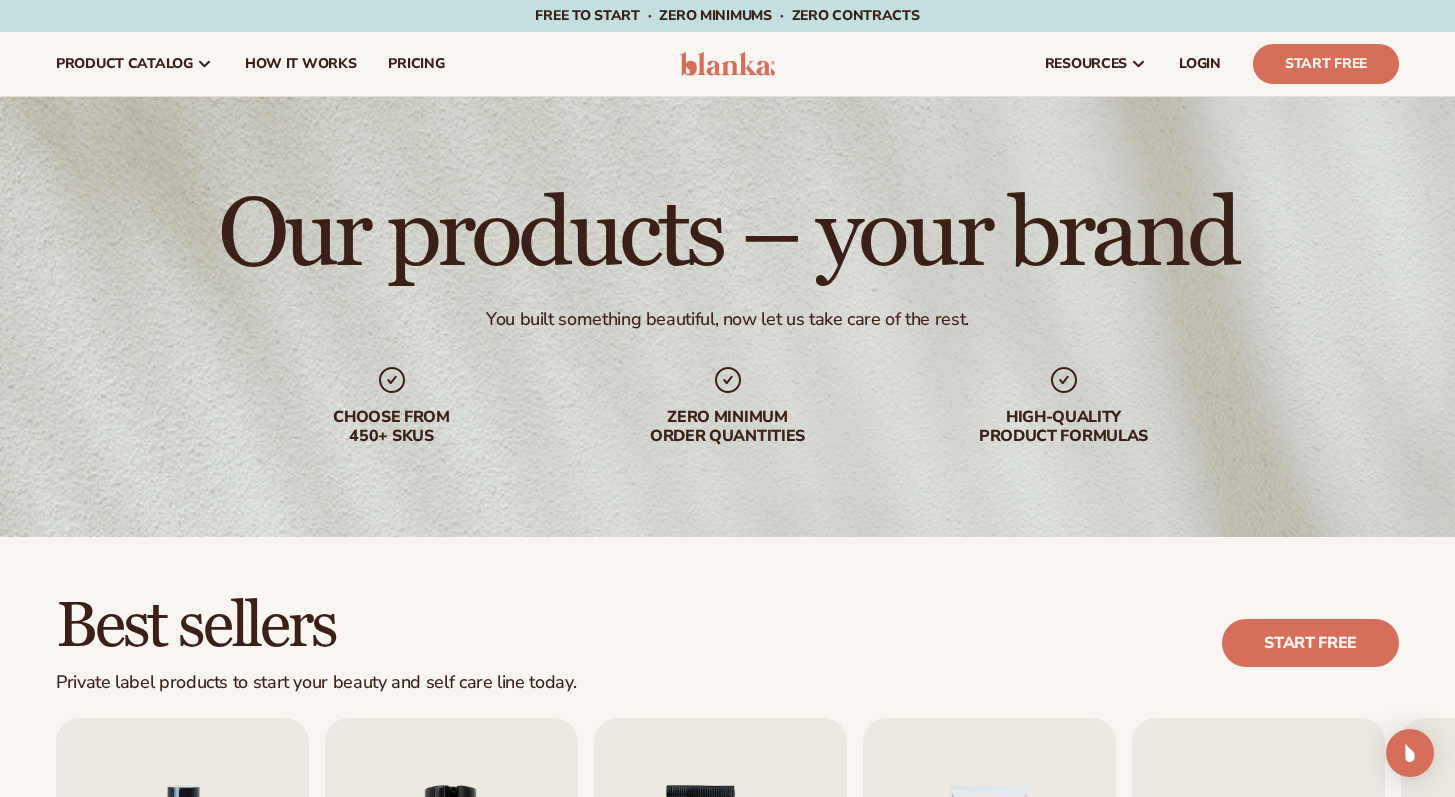 scroll, scrollTop: 0, scrollLeft: 0, axis: both 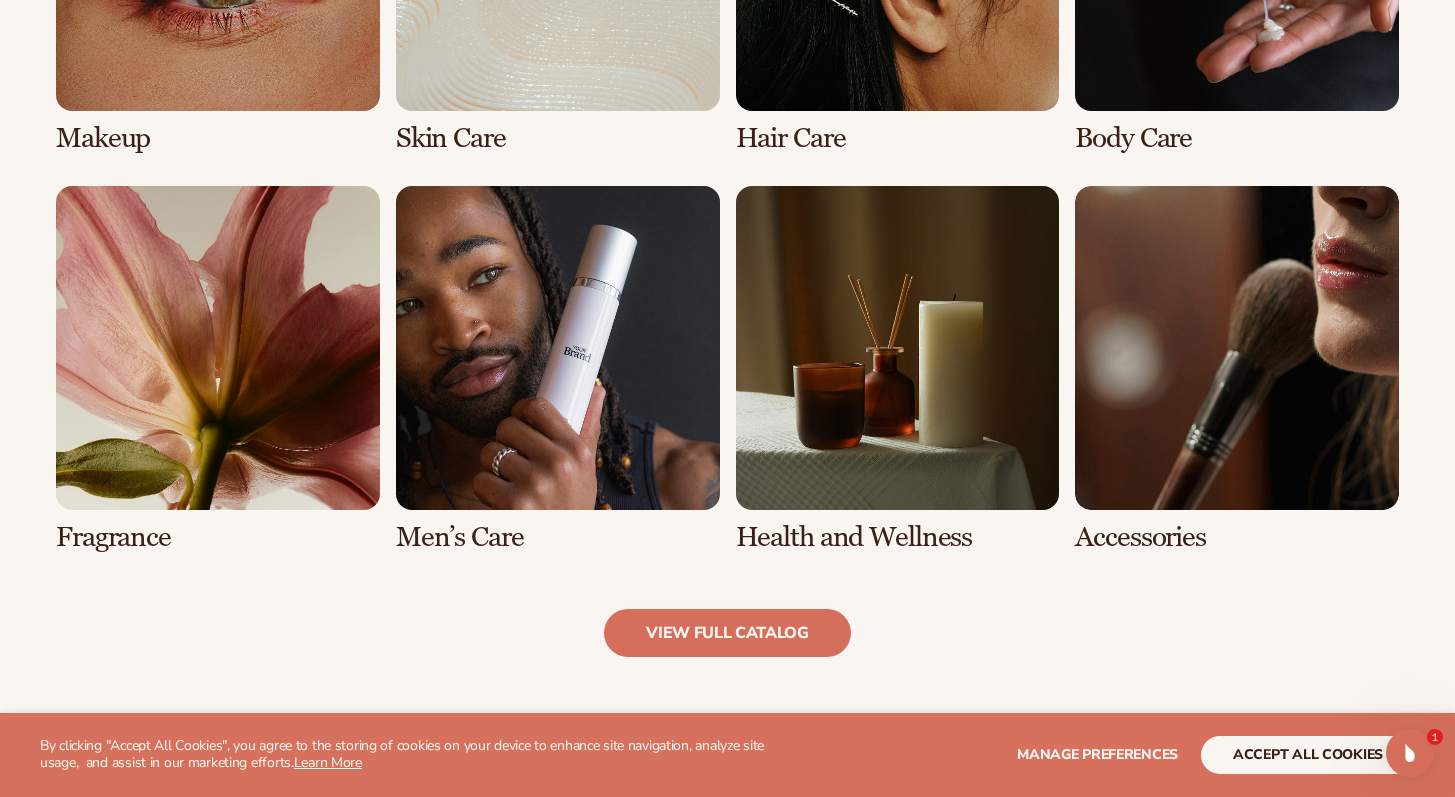 click at bounding box center (898, 369) 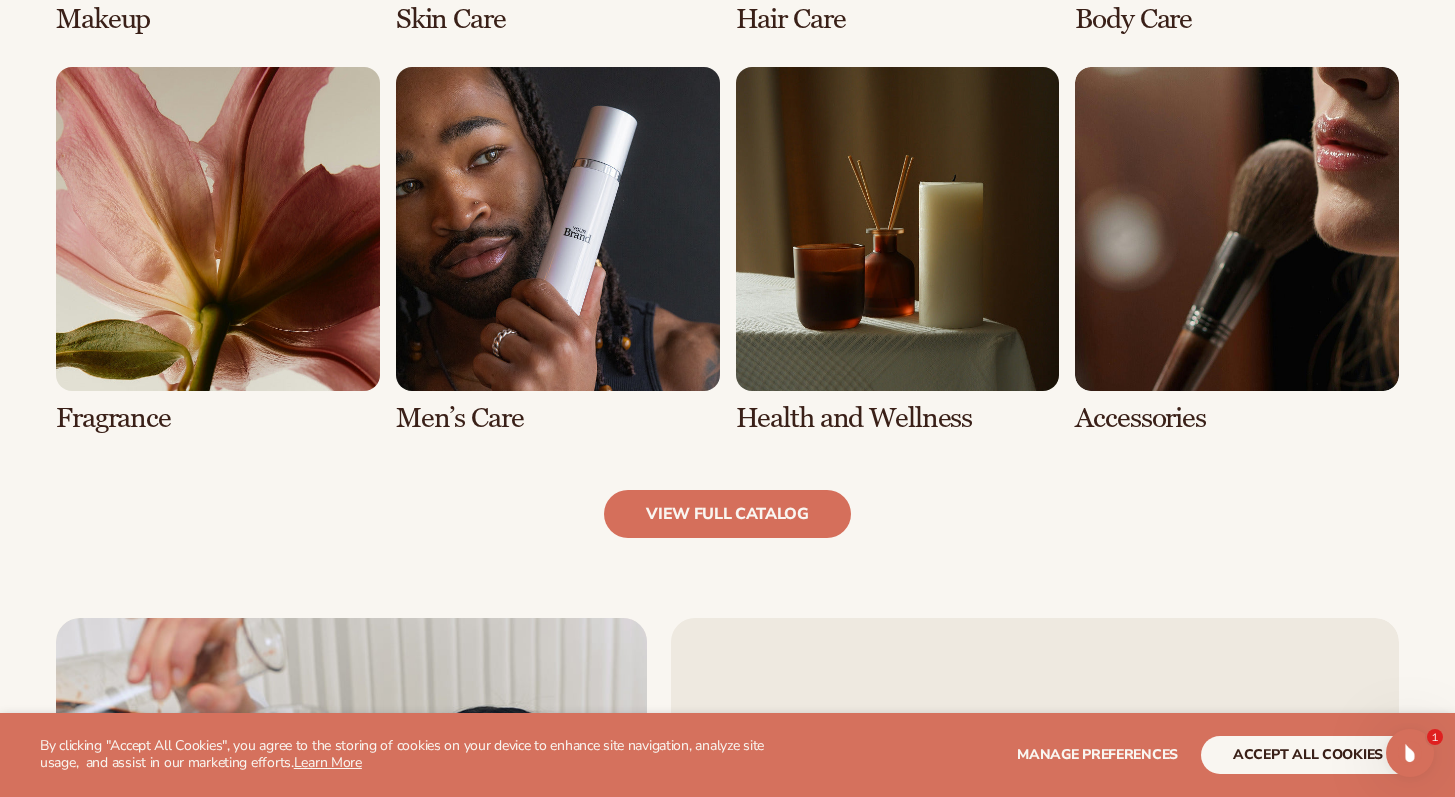 scroll, scrollTop: 2006, scrollLeft: 0, axis: vertical 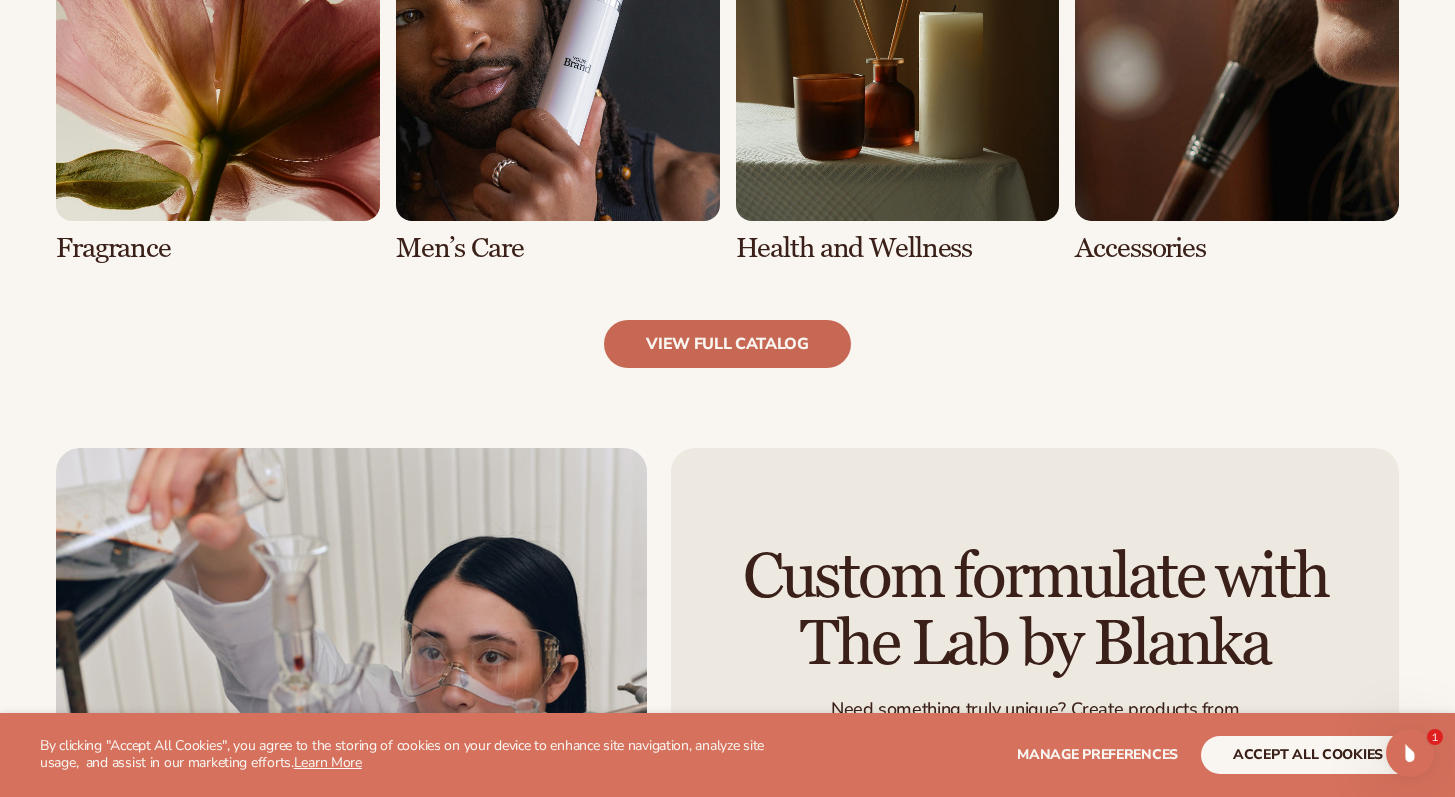click on "view full catalog" at bounding box center (727, 344) 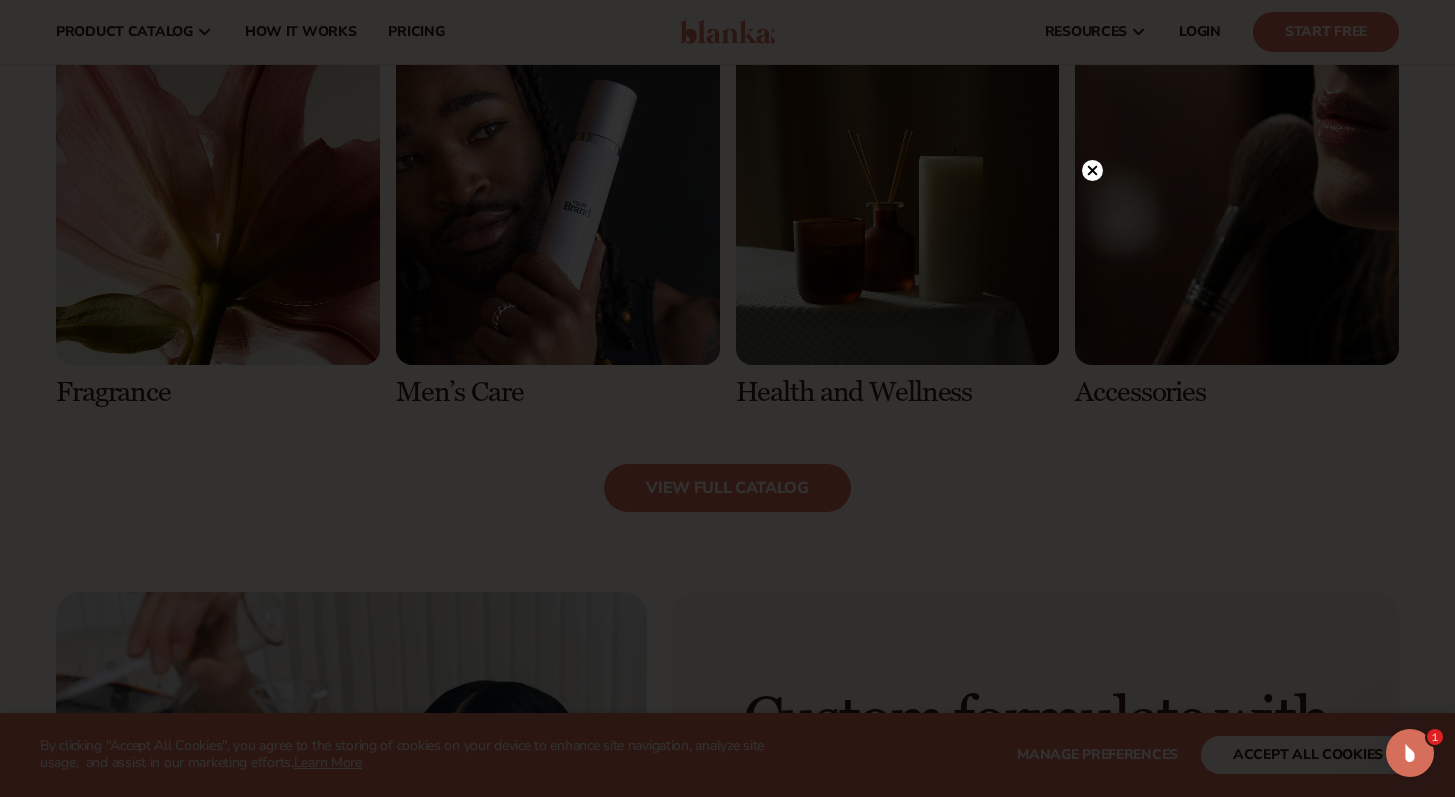 scroll, scrollTop: 1717, scrollLeft: 0, axis: vertical 